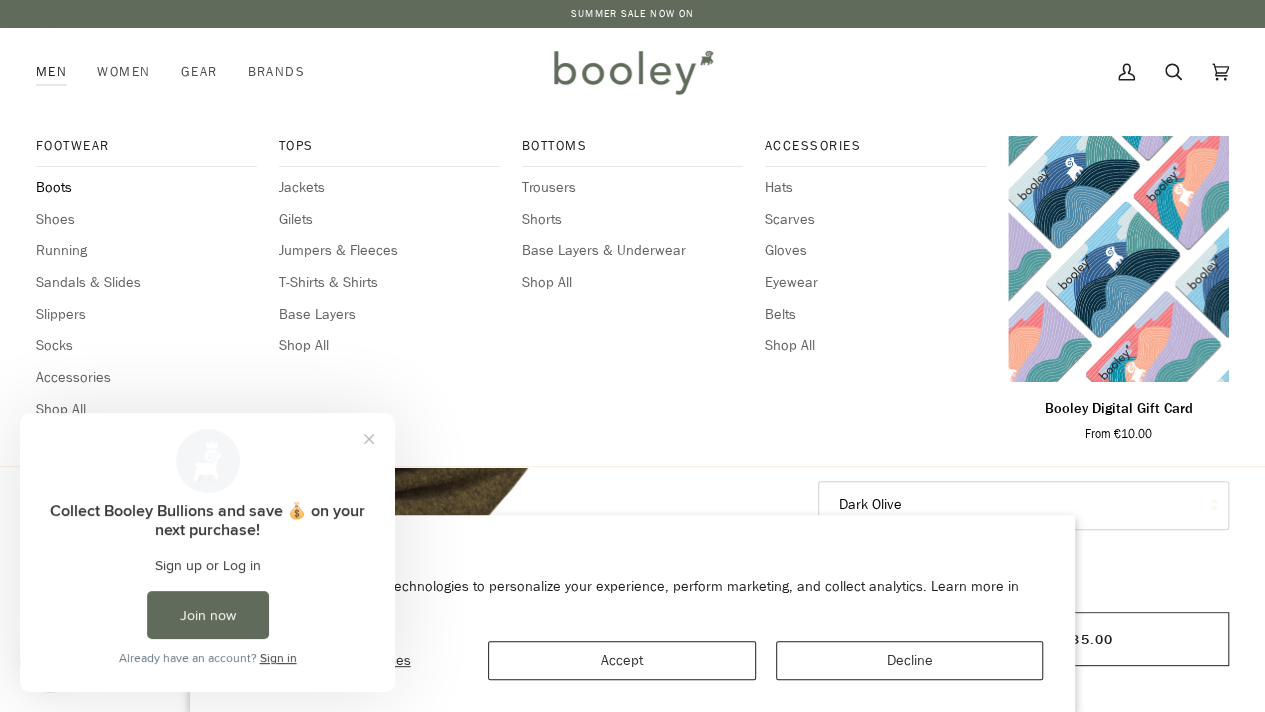 scroll, scrollTop: 0, scrollLeft: 0, axis: both 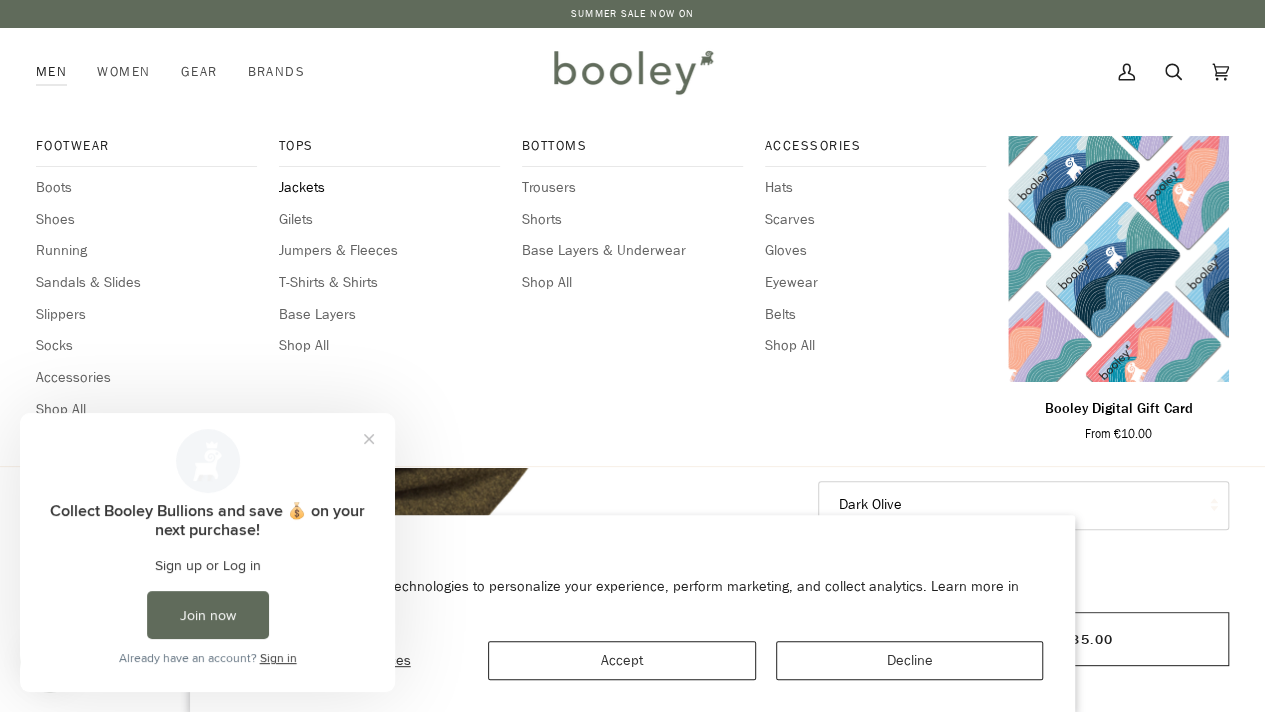 click on "Jackets" at bounding box center [389, 188] 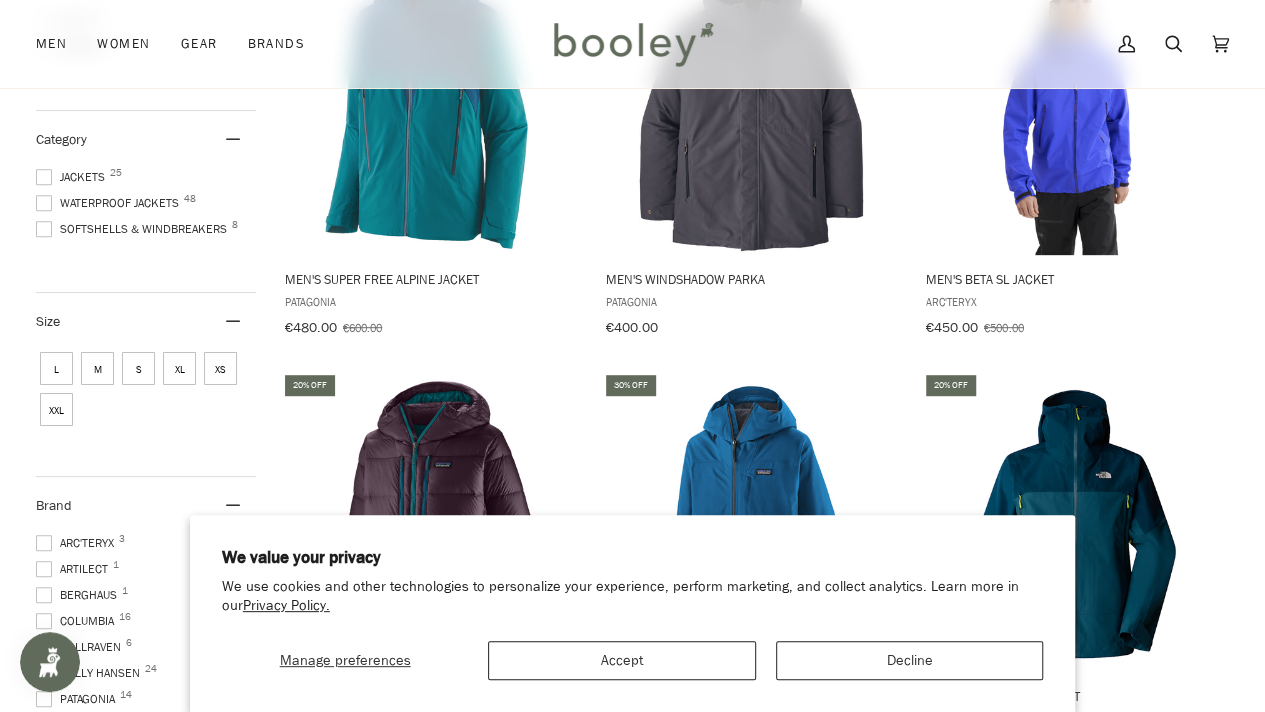 scroll, scrollTop: 404, scrollLeft: 0, axis: vertical 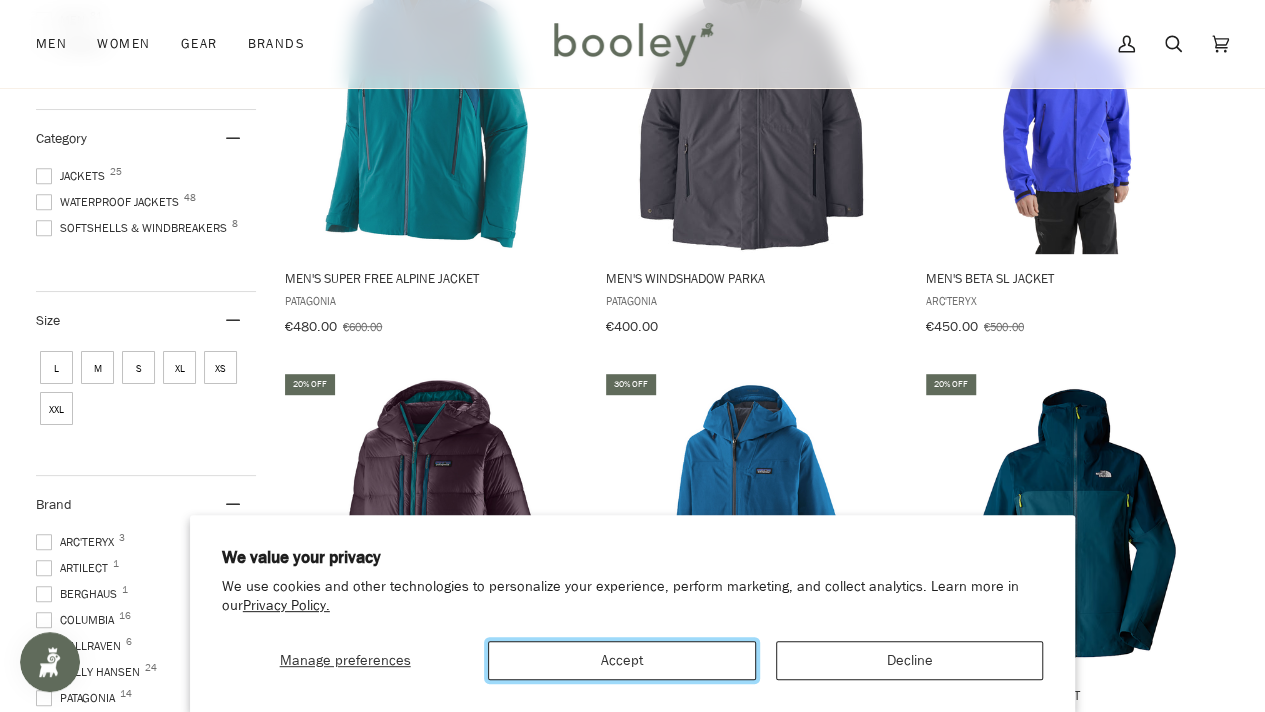 click on "Accept" at bounding box center [621, 660] 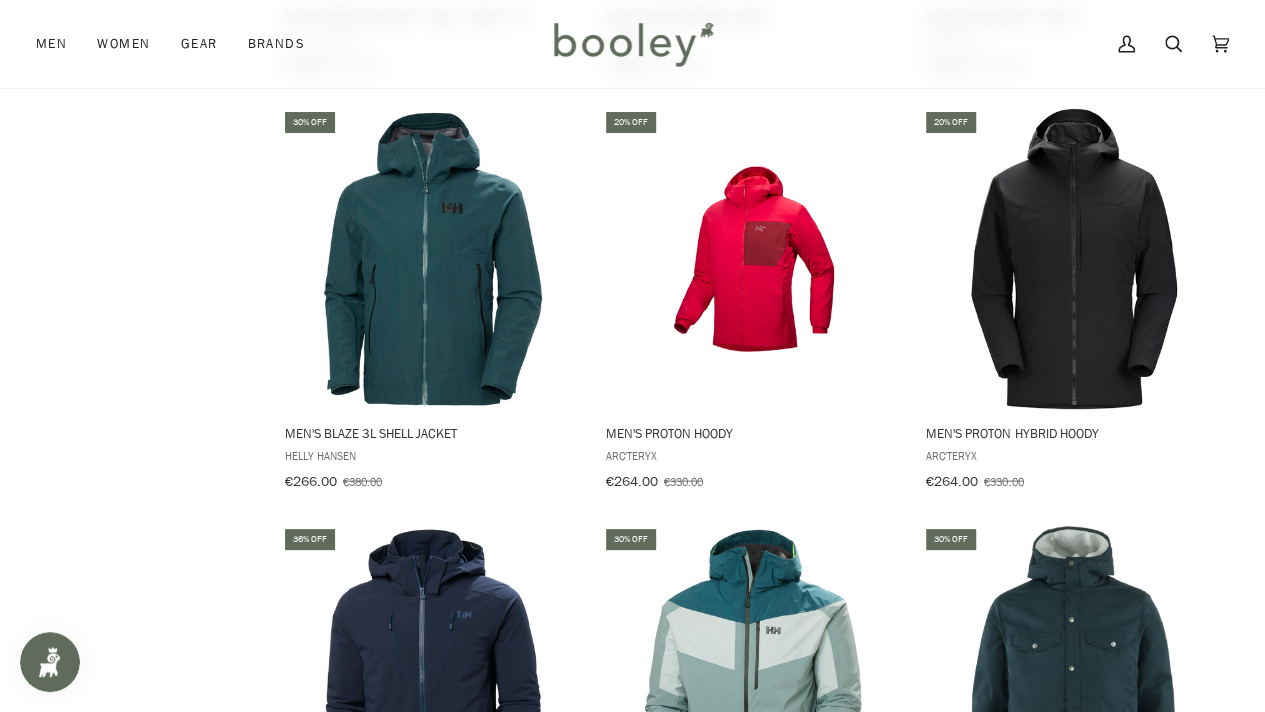 scroll, scrollTop: 1917, scrollLeft: 0, axis: vertical 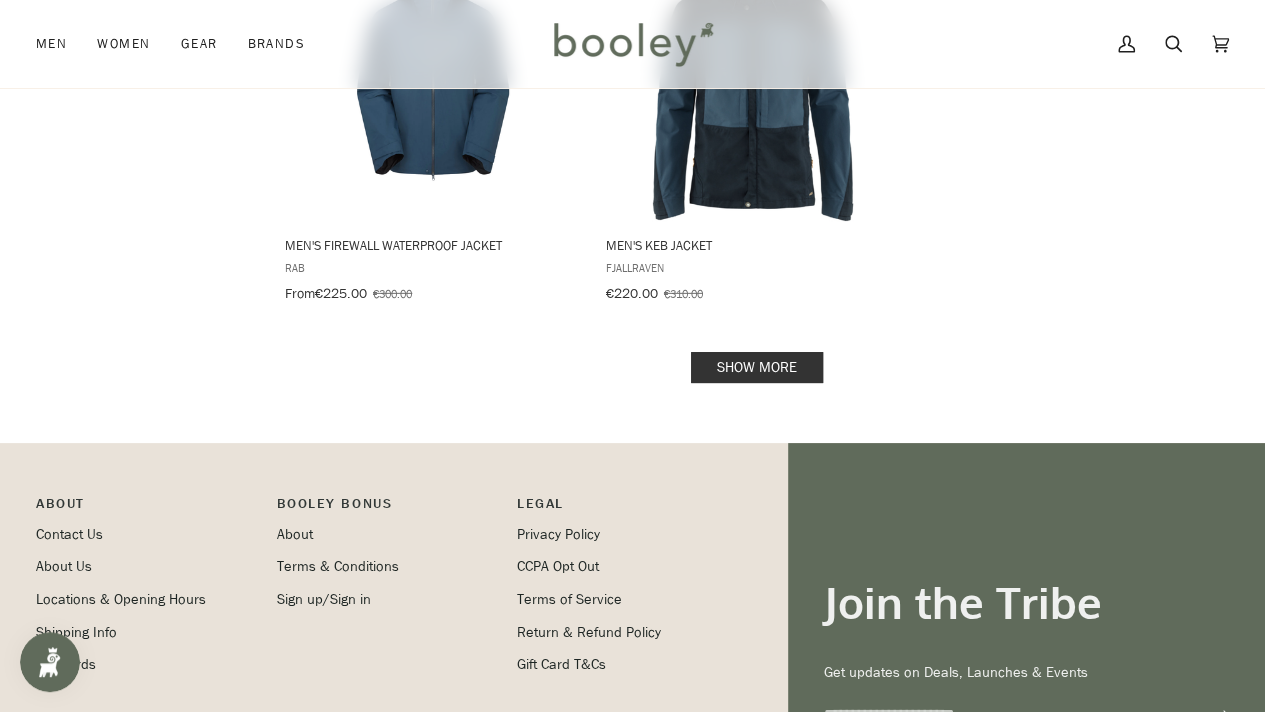 click on "Show more" at bounding box center [757, 367] 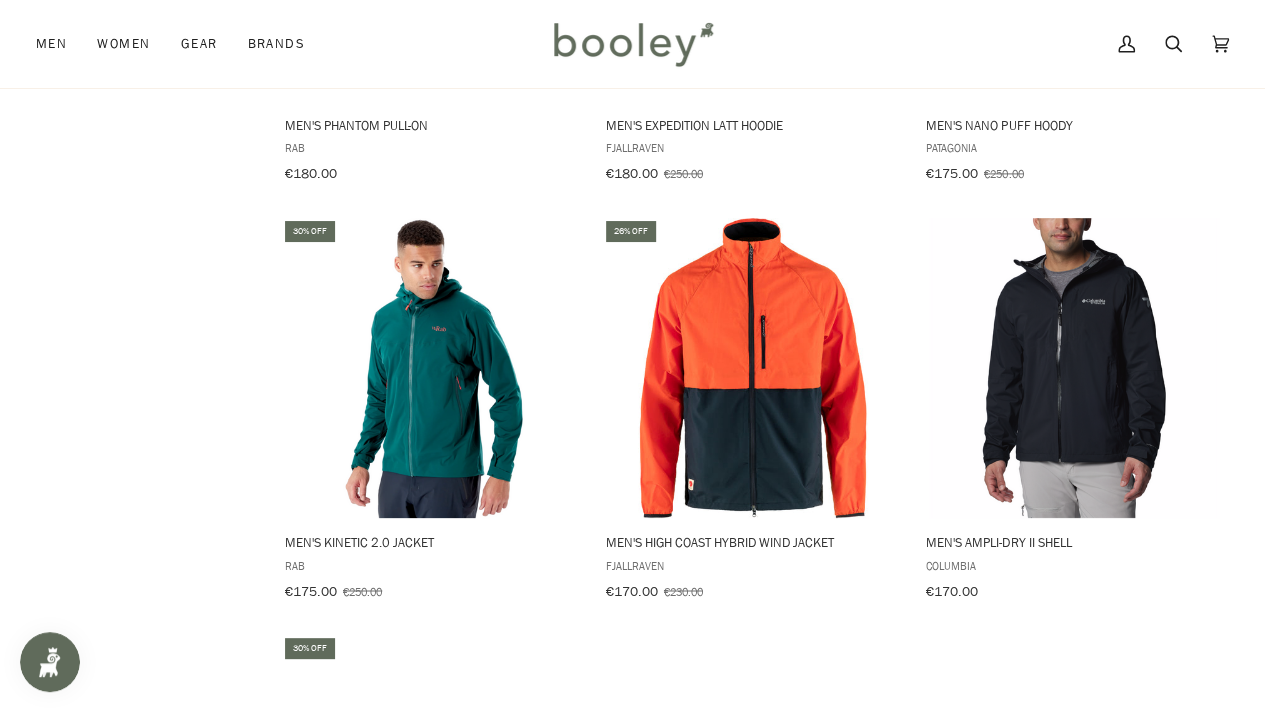 scroll, scrollTop: 5143, scrollLeft: 0, axis: vertical 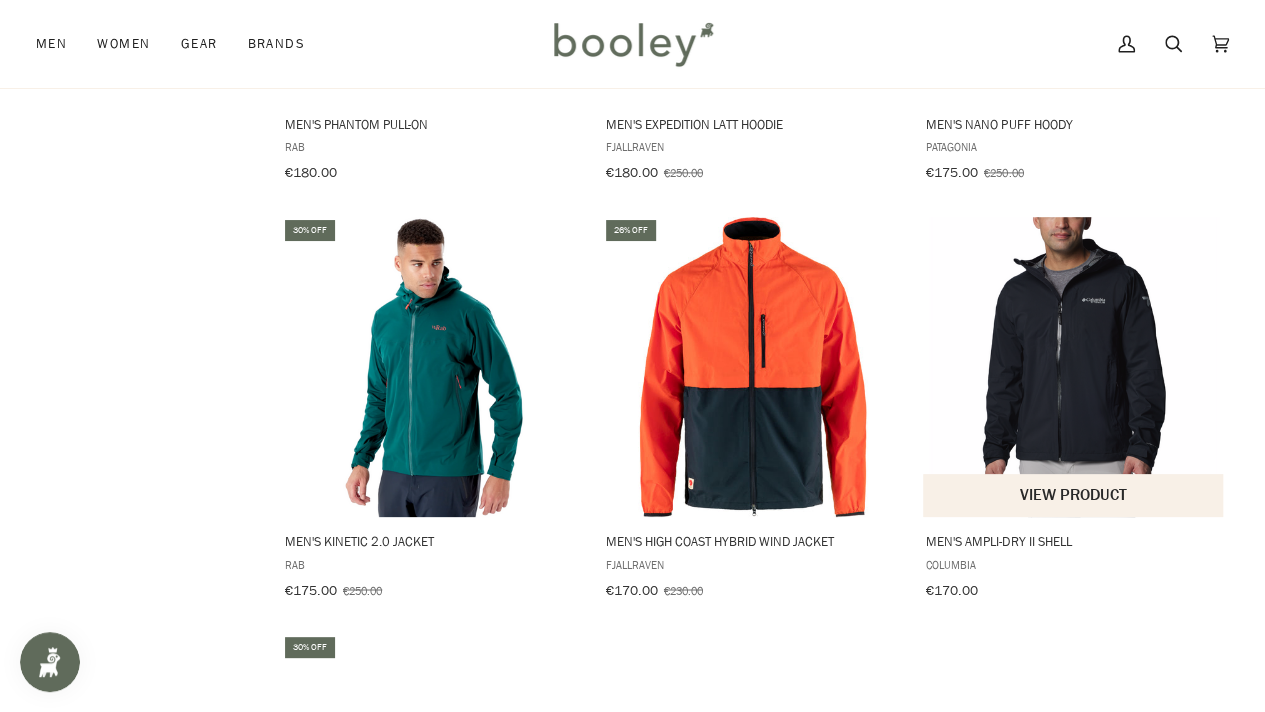 drag, startPoint x: 1043, startPoint y: 296, endPoint x: 1010, endPoint y: 212, distance: 90.24966 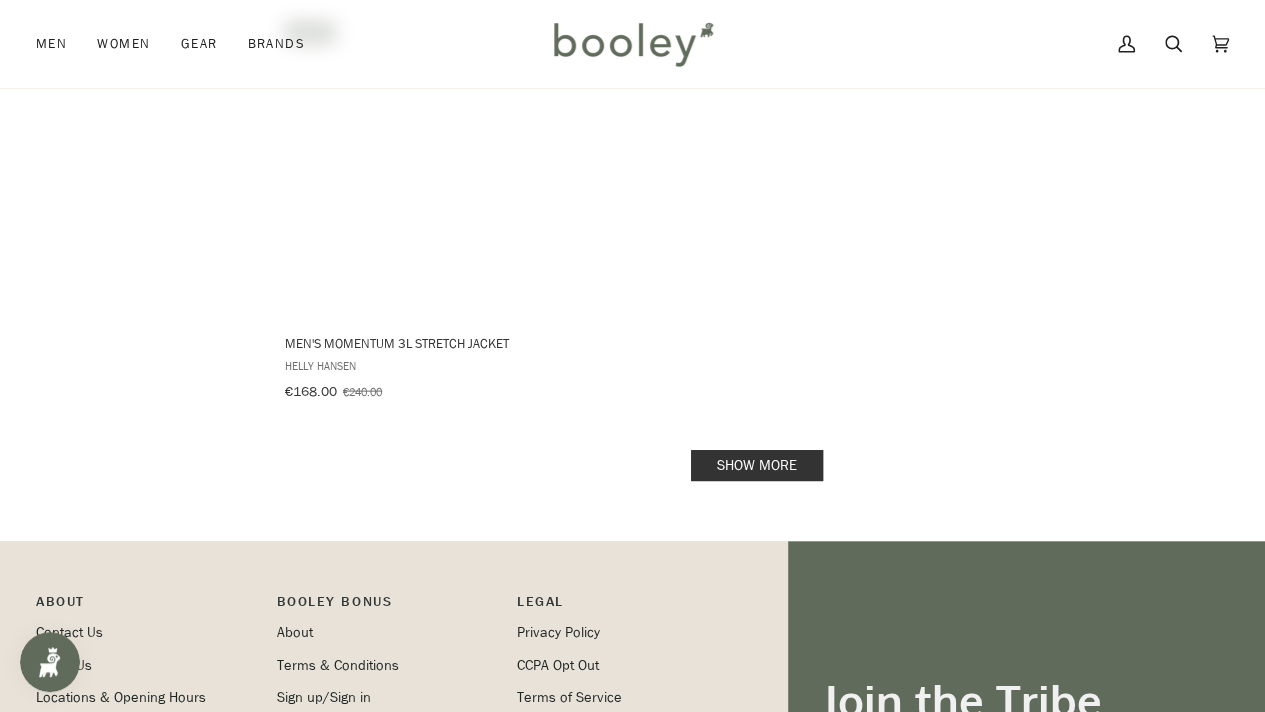 scroll, scrollTop: 5767, scrollLeft: 0, axis: vertical 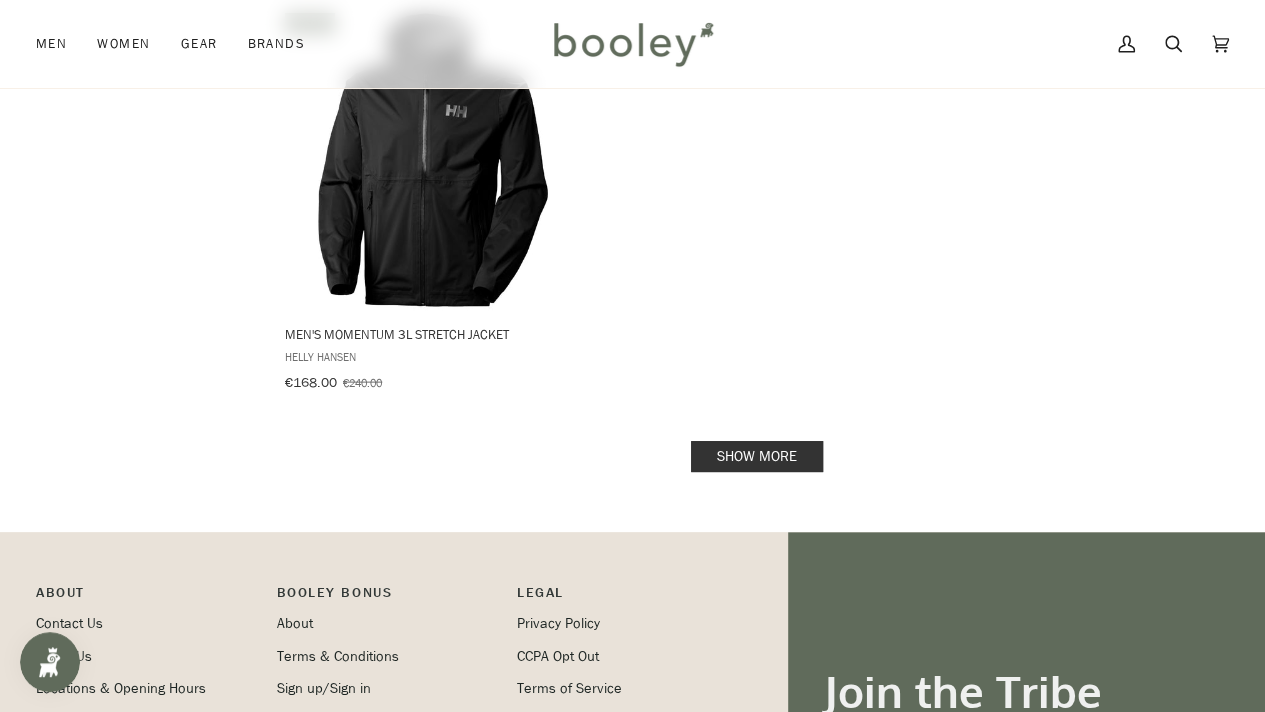 click on "Show more" at bounding box center [757, 456] 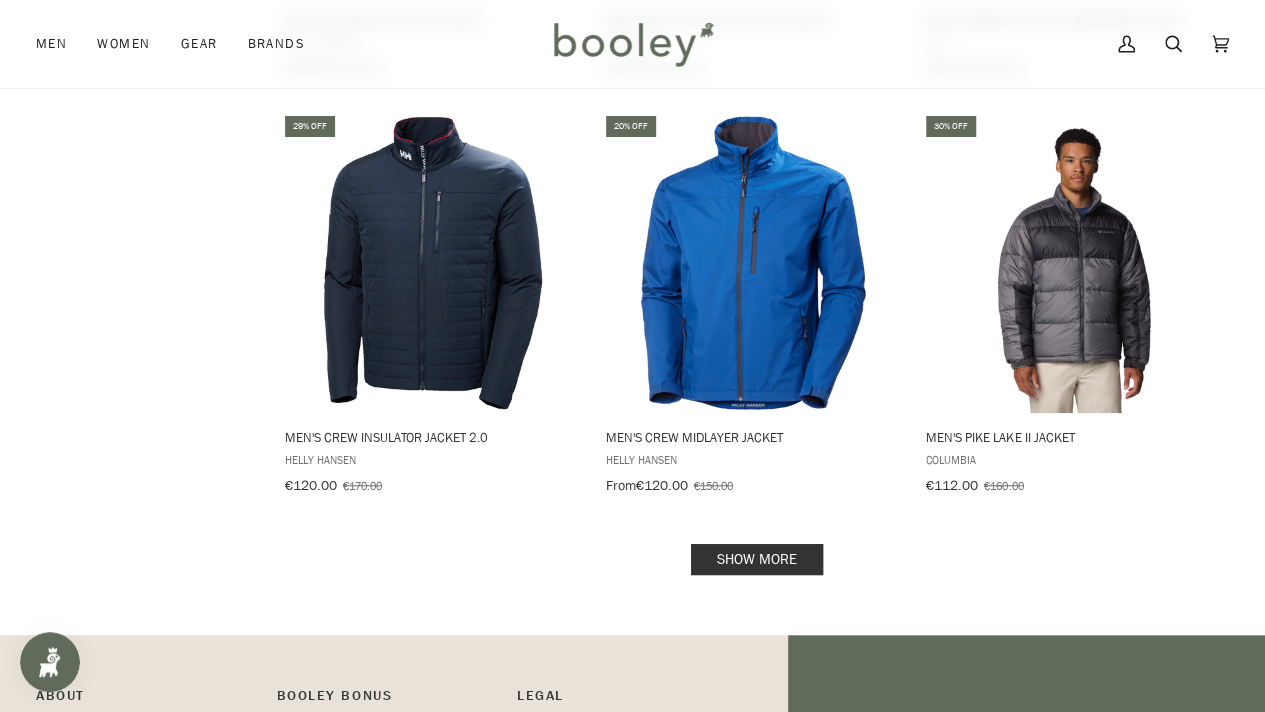 scroll, scrollTop: 8184, scrollLeft: 0, axis: vertical 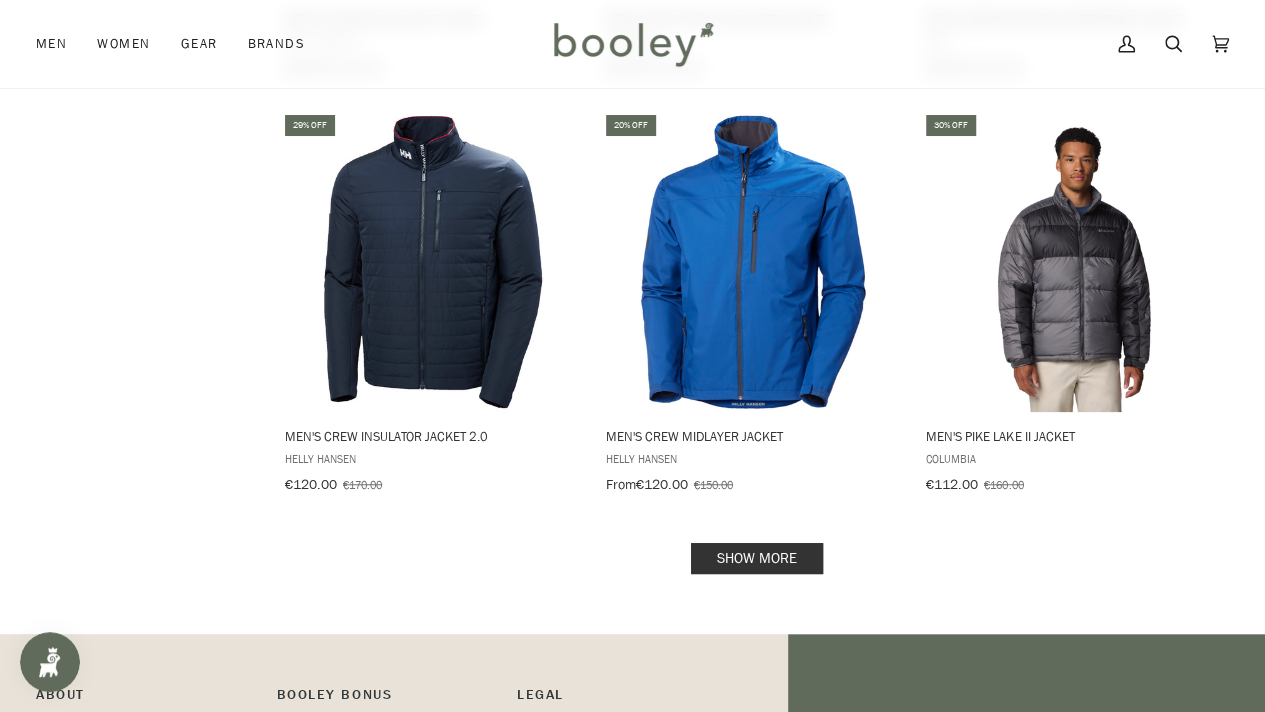 click on "Show more" at bounding box center (757, 558) 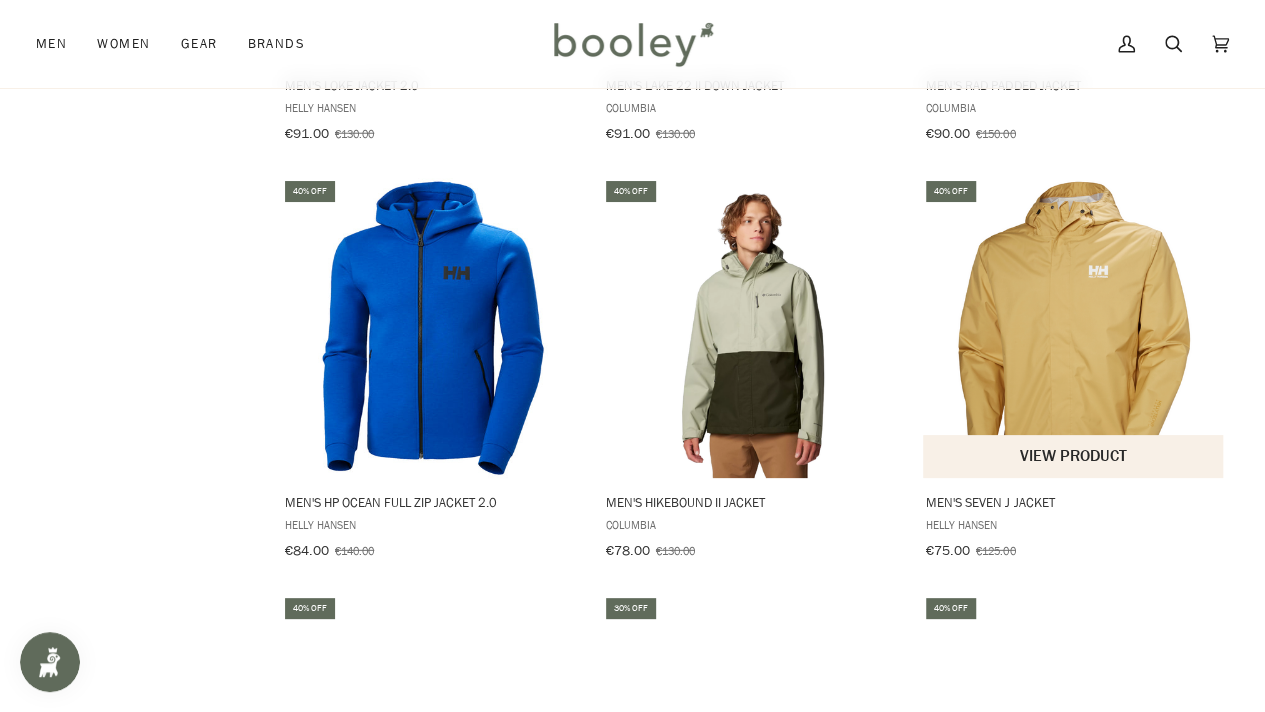 scroll, scrollTop: 10204, scrollLeft: 0, axis: vertical 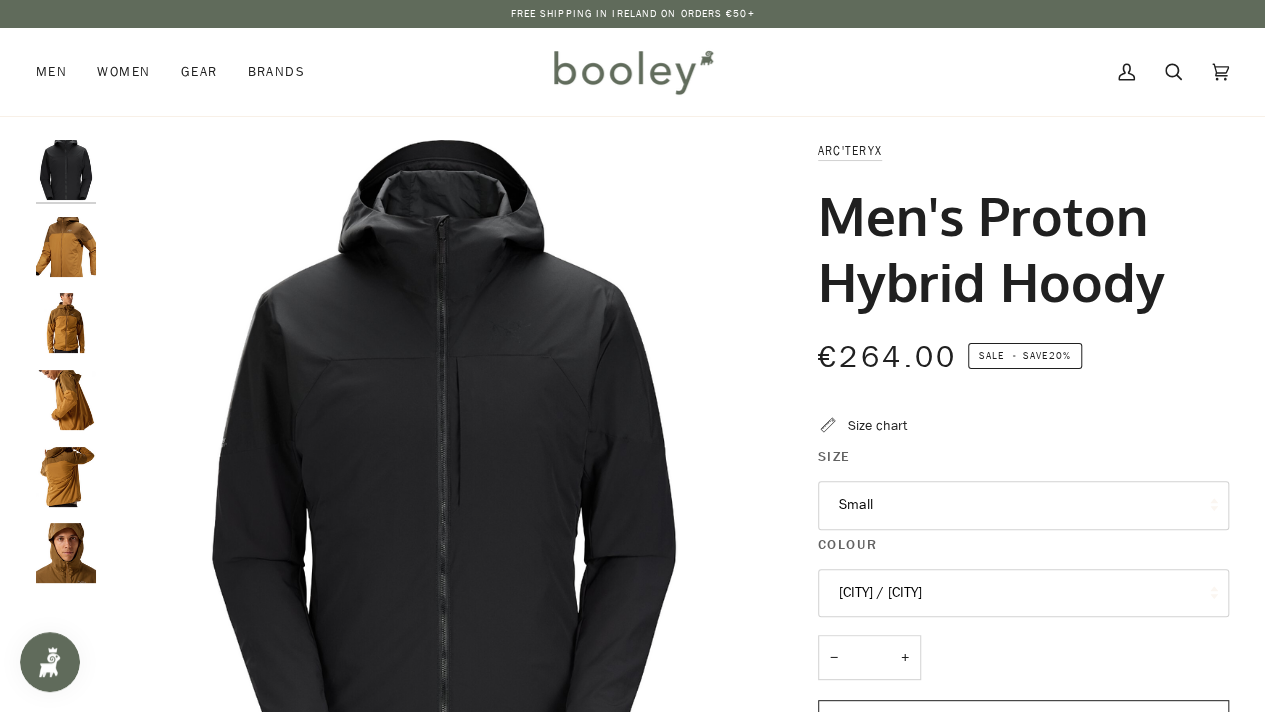 click at bounding box center [66, 247] 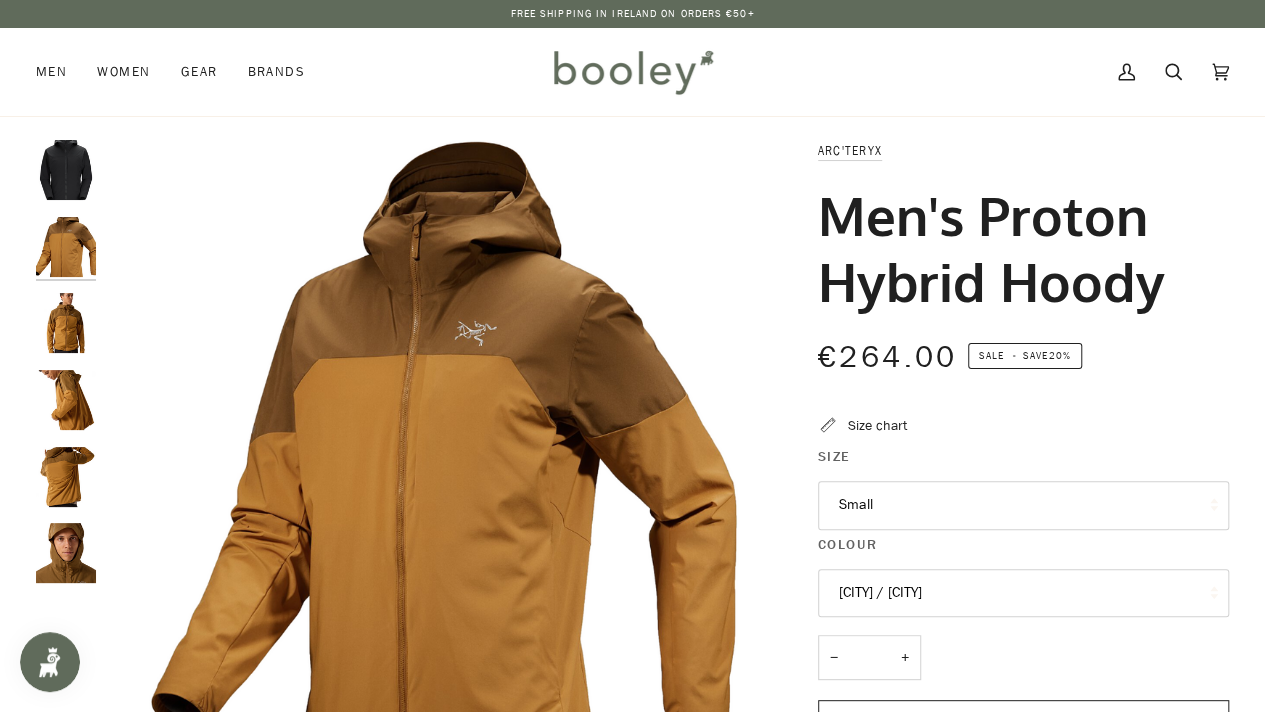 click at bounding box center (66, 323) 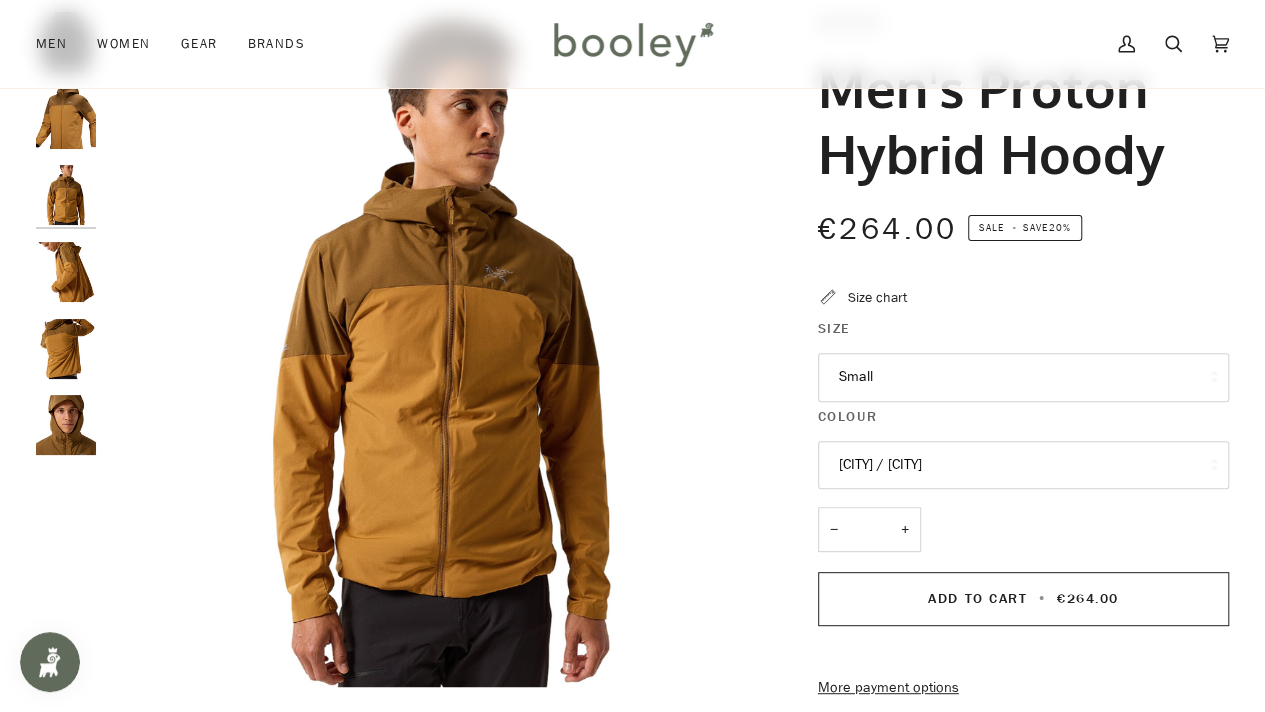 scroll, scrollTop: 128, scrollLeft: 0, axis: vertical 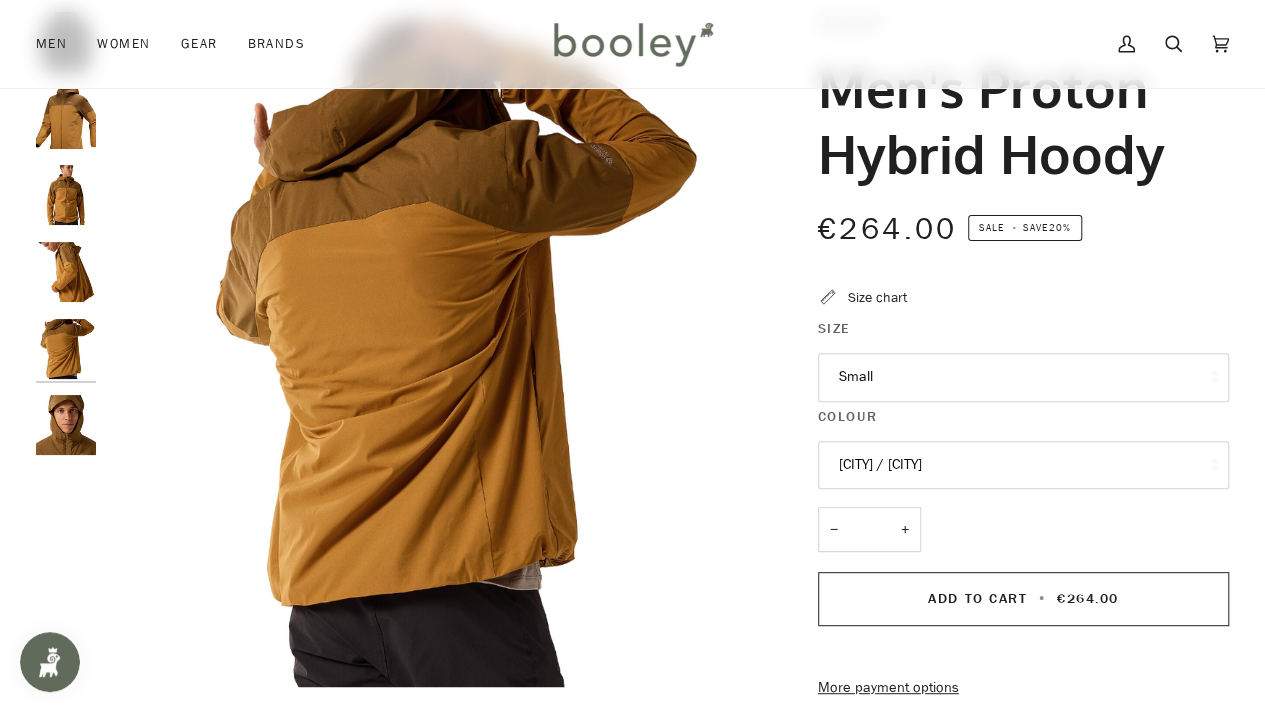 click at bounding box center (66, 425) 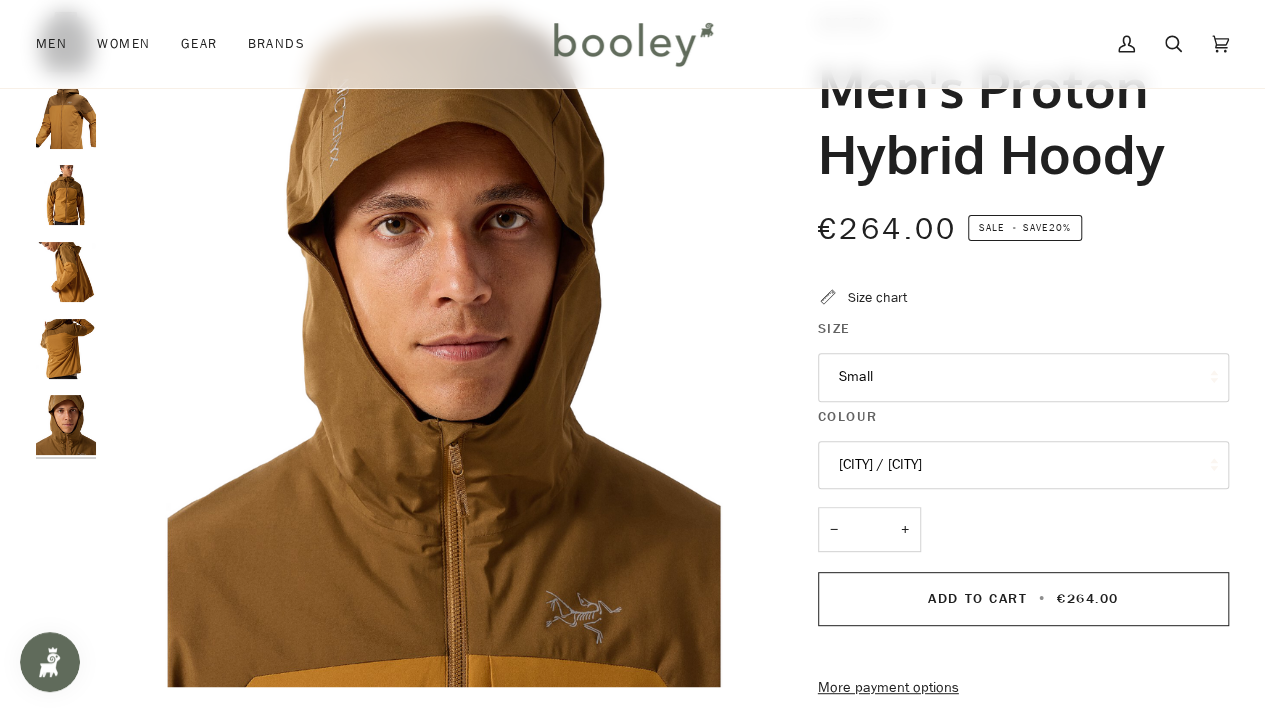 click at bounding box center (66, 272) 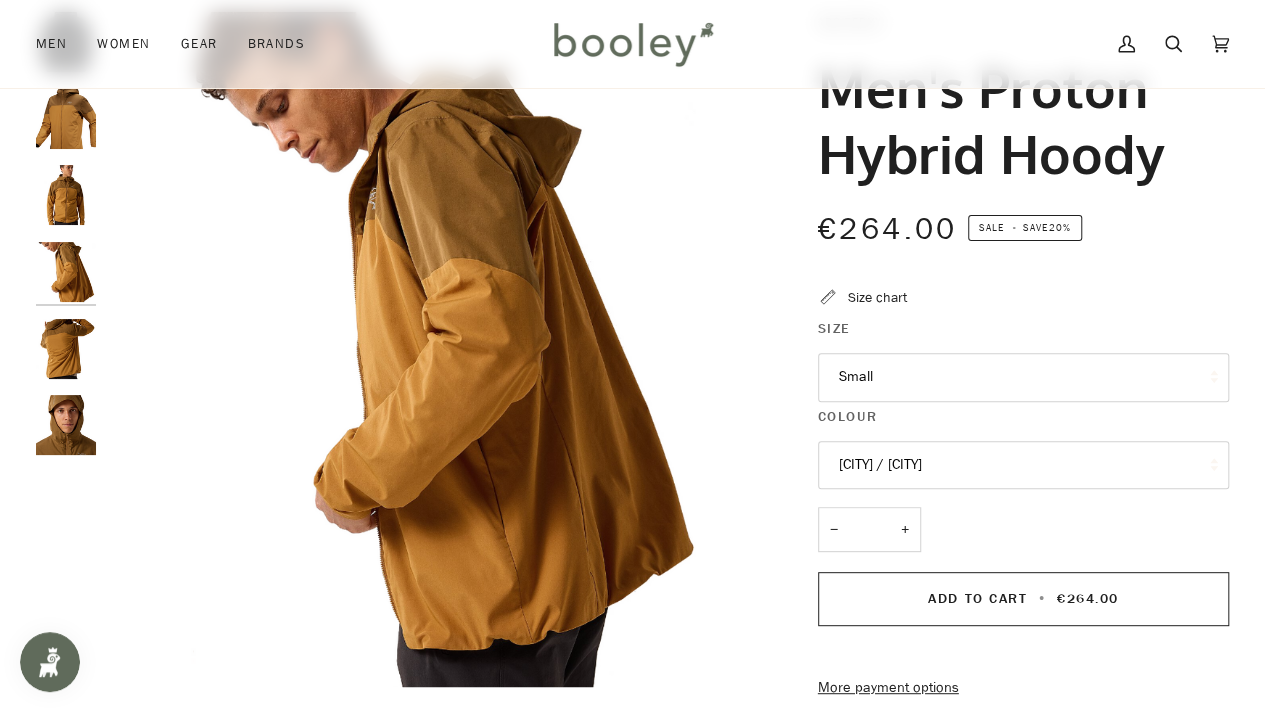 click at bounding box center (66, 272) 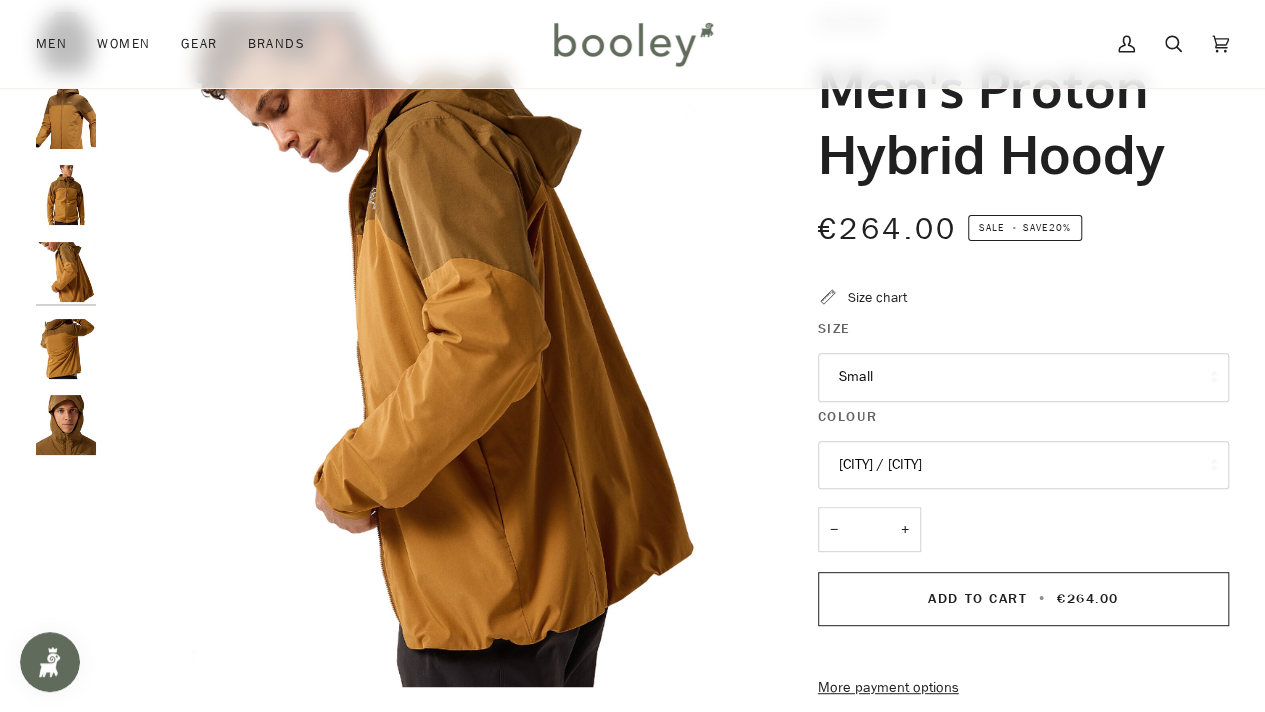 click on "Size
Small
Small
Medium
Large
XL" at bounding box center [1023, 362] 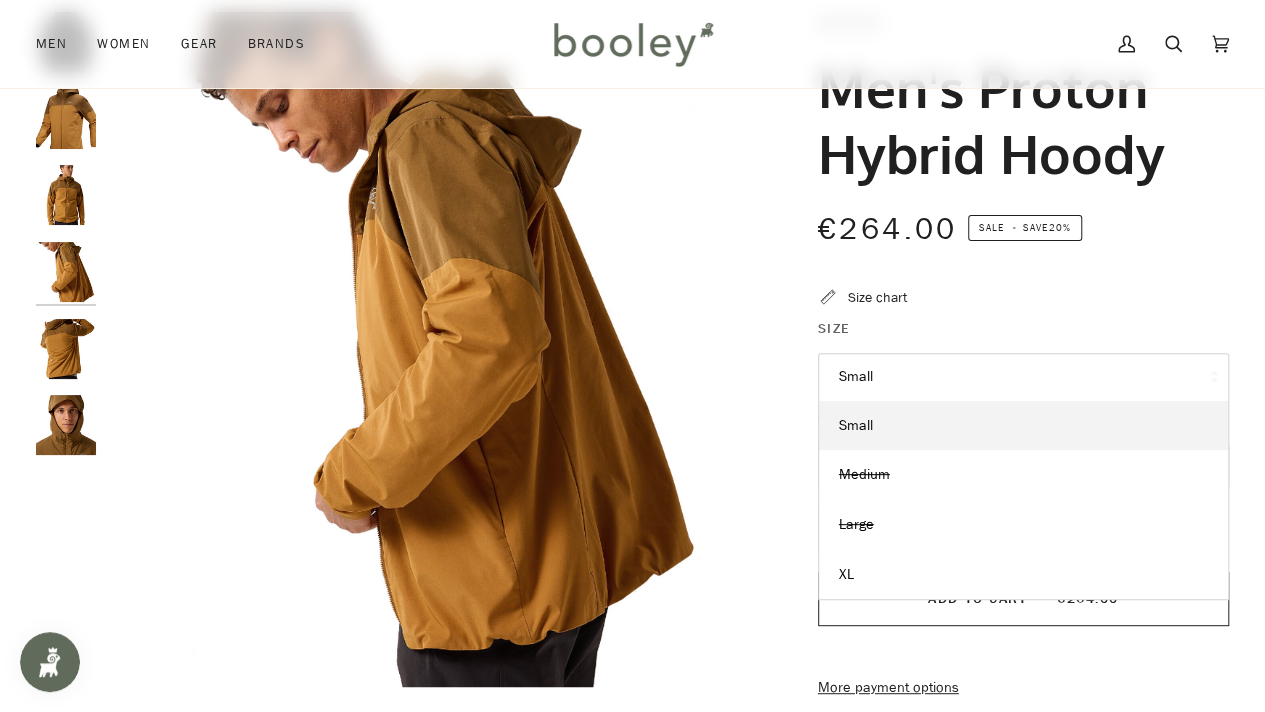 click on "Small" at bounding box center [1023, 377] 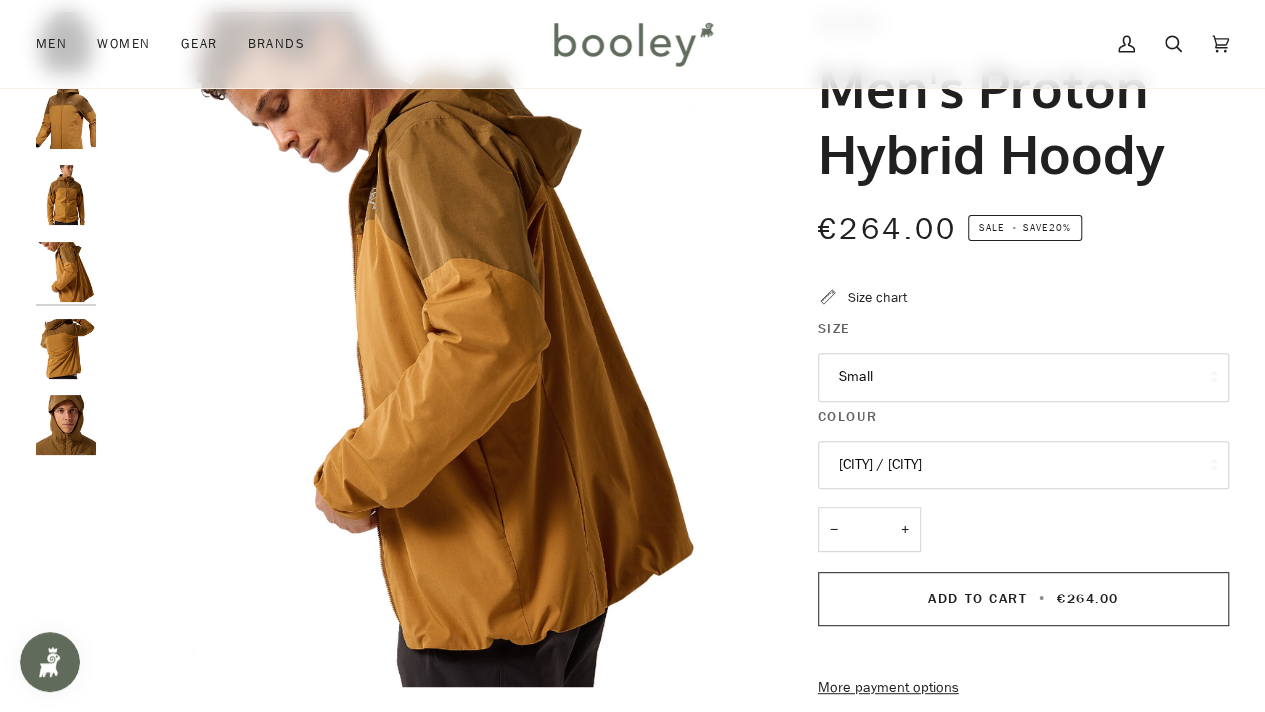 click on "Yukon / Relic" at bounding box center (1023, 465) 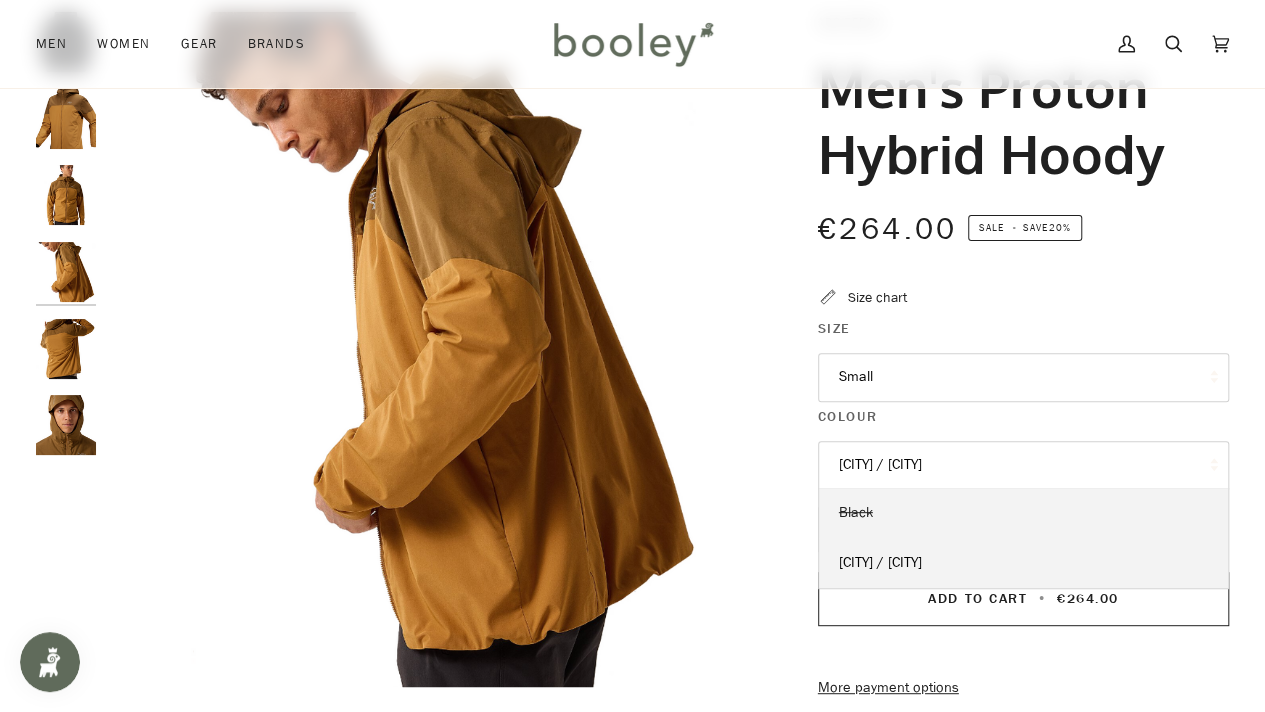 click on "Black" at bounding box center [856, 512] 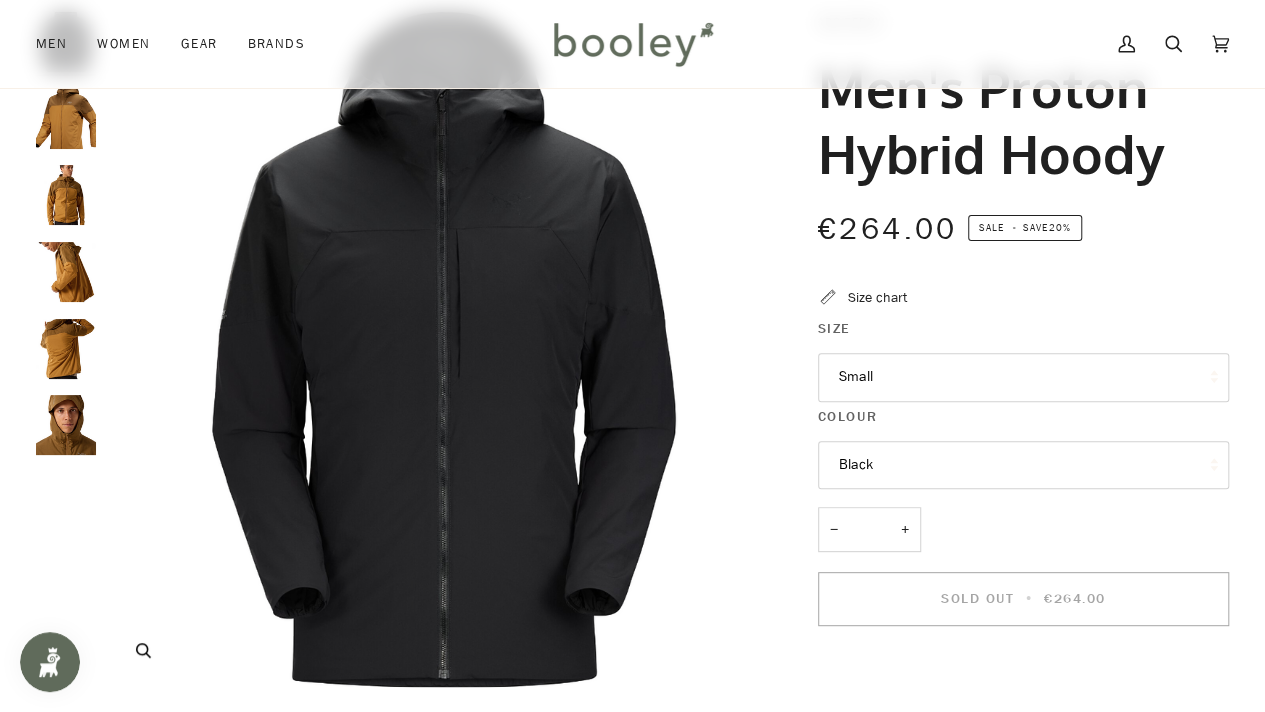 scroll, scrollTop: 0, scrollLeft: 0, axis: both 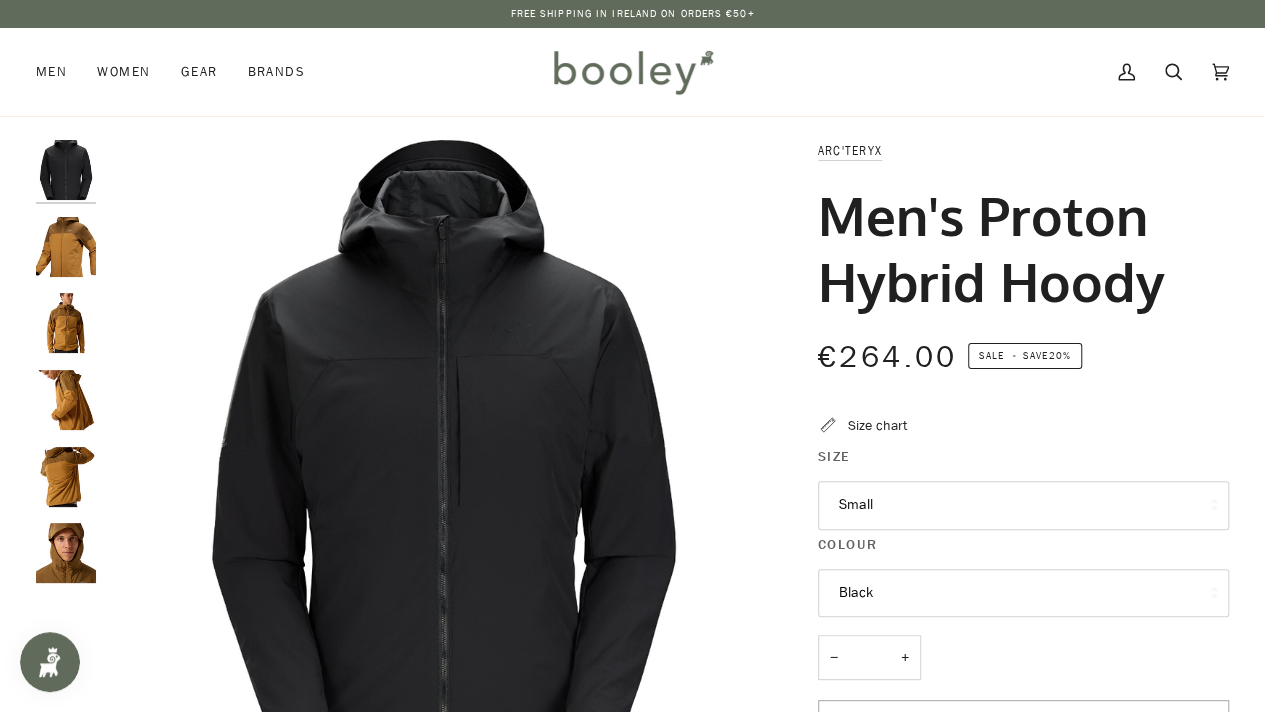 click at bounding box center [66, 170] 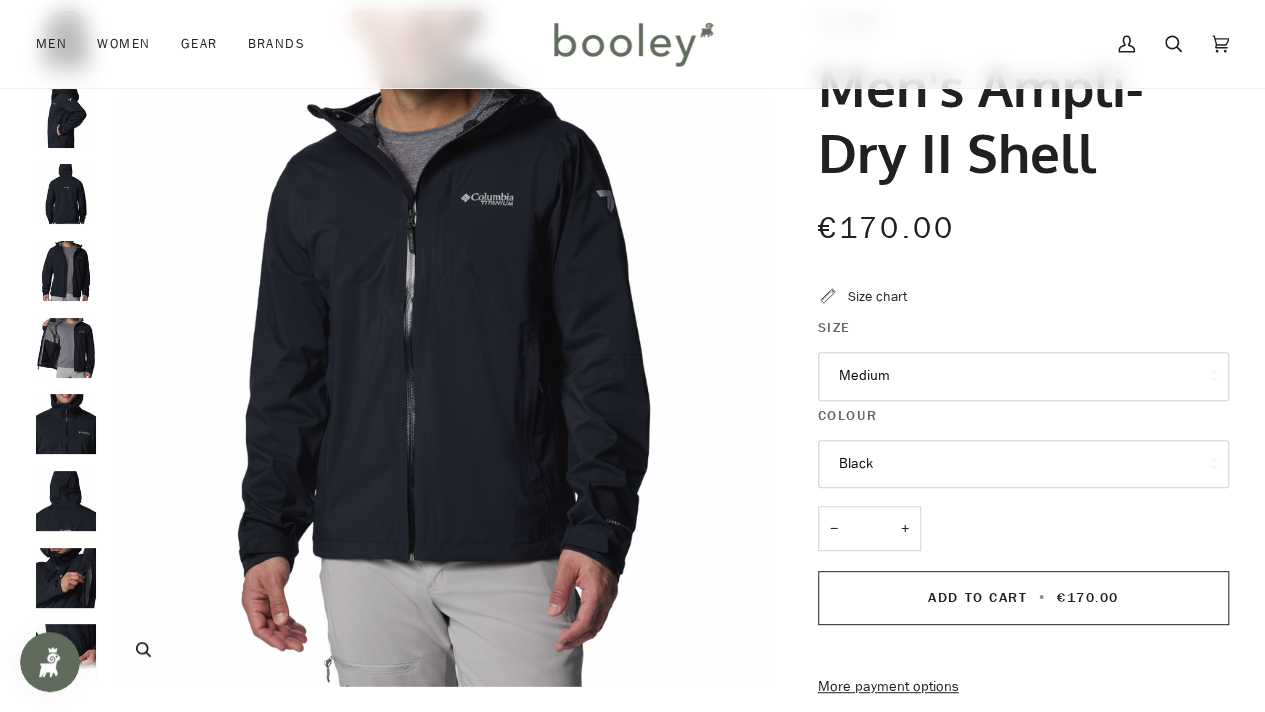 scroll, scrollTop: 0, scrollLeft: 0, axis: both 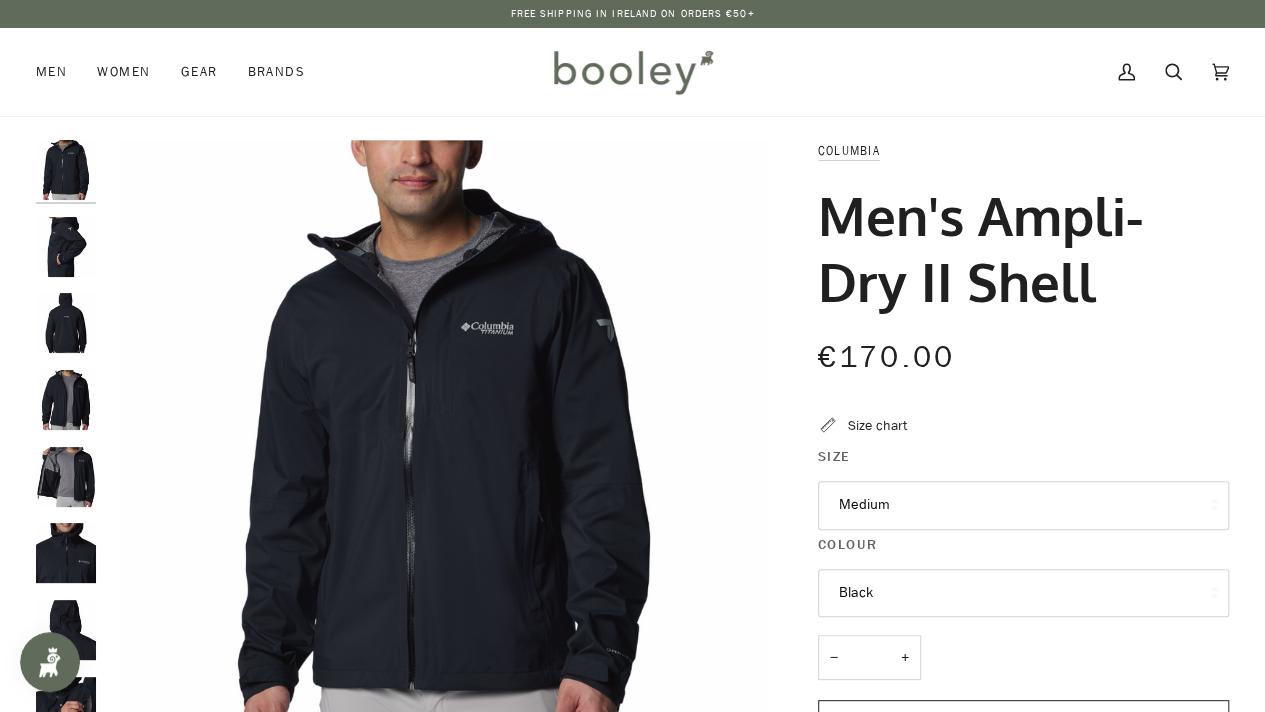 click at bounding box center (66, 247) 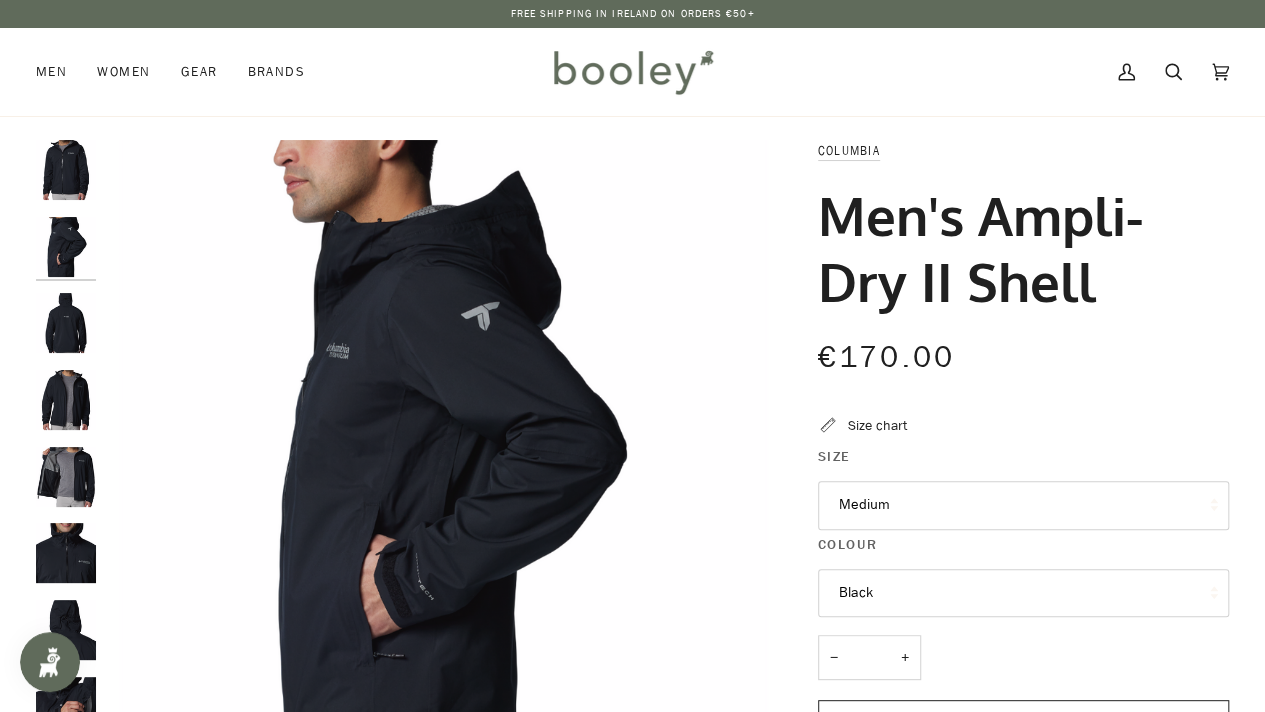 click at bounding box center [66, 323] 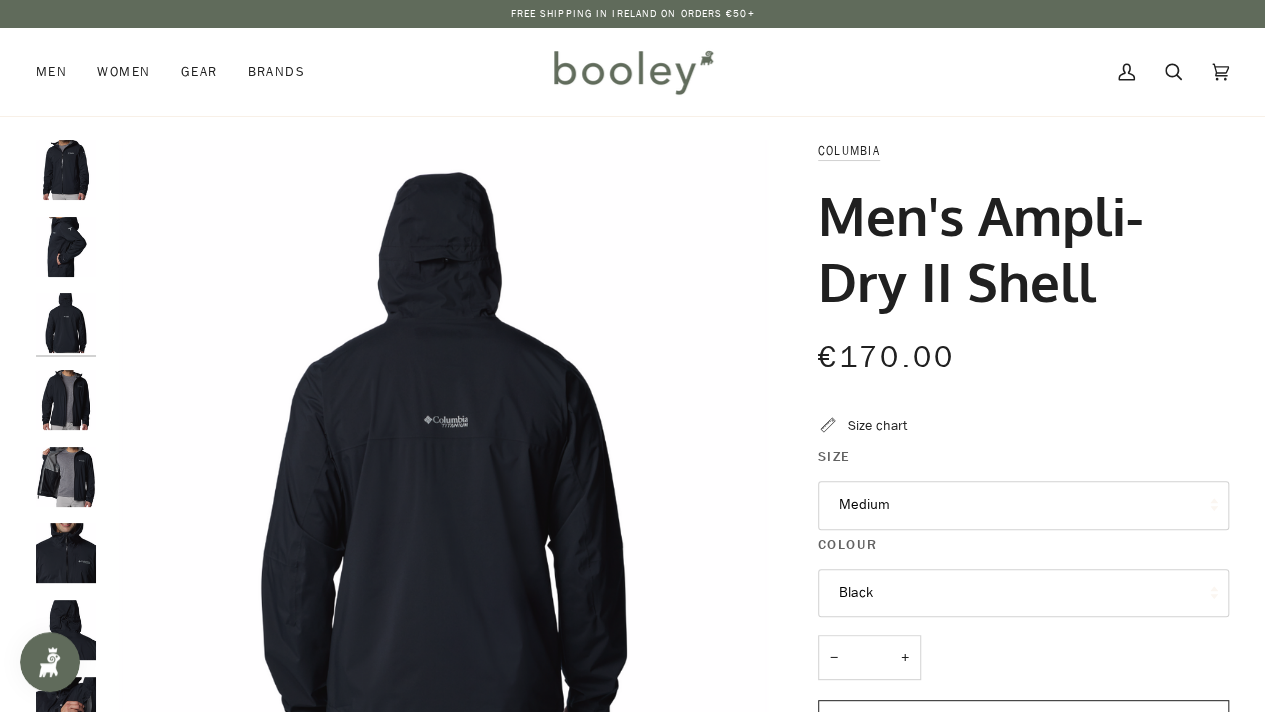 click at bounding box center (66, 400) 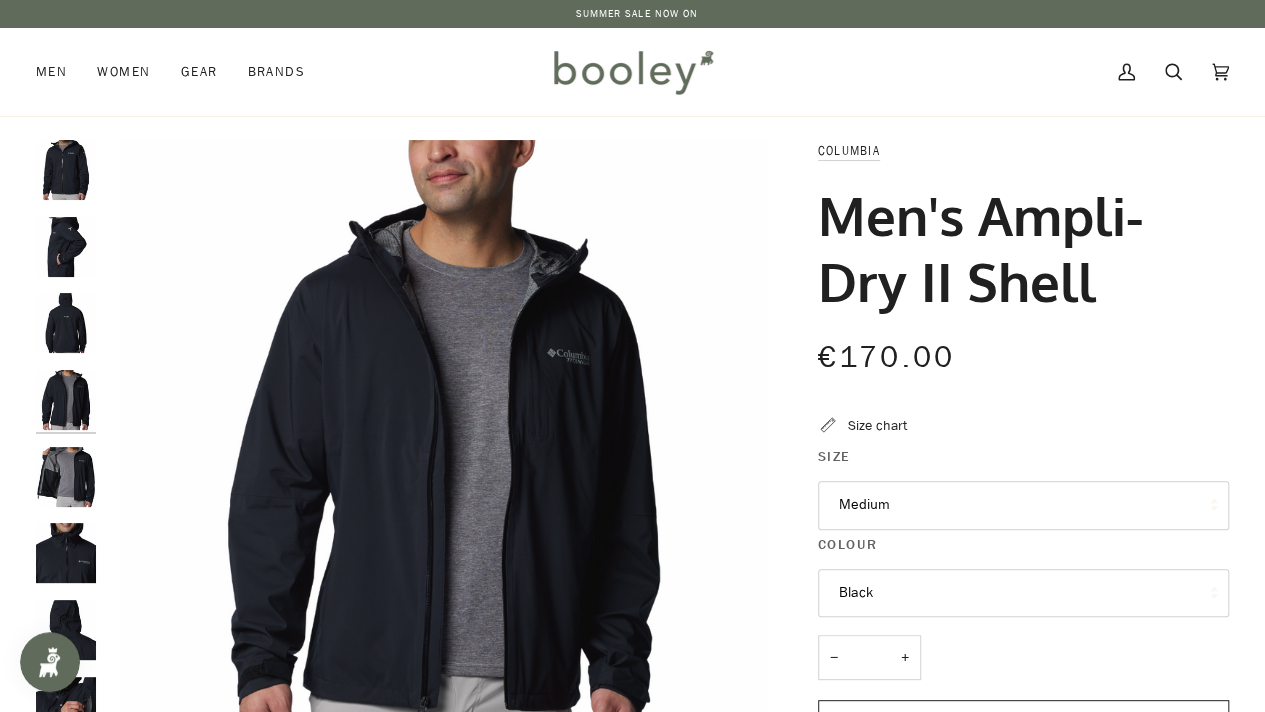 click at bounding box center [66, 477] 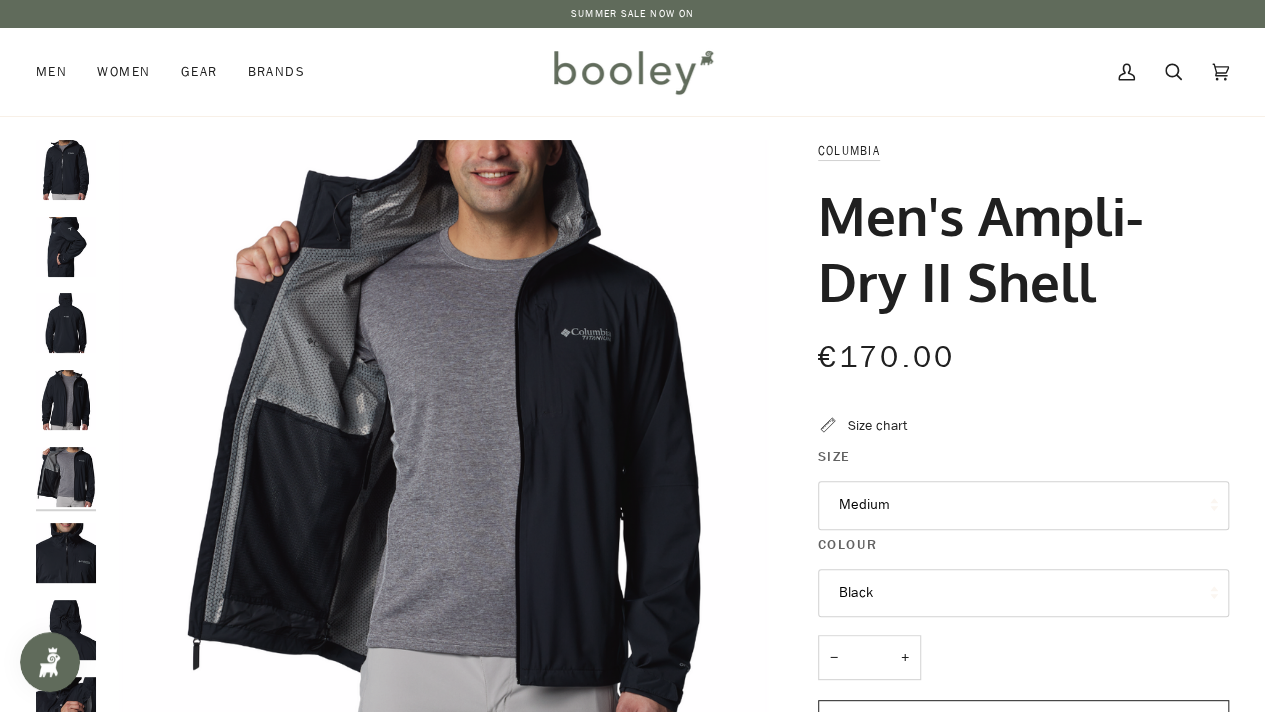 click at bounding box center [66, 477] 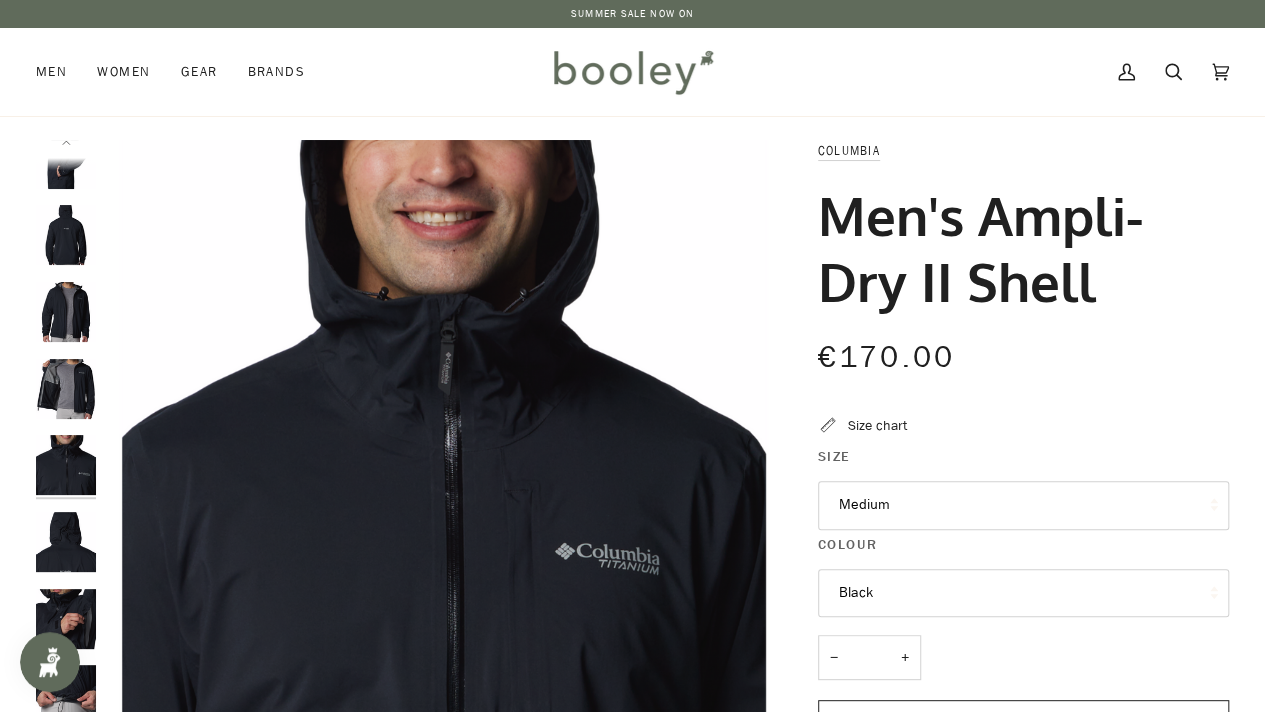 scroll, scrollTop: 88, scrollLeft: 0, axis: vertical 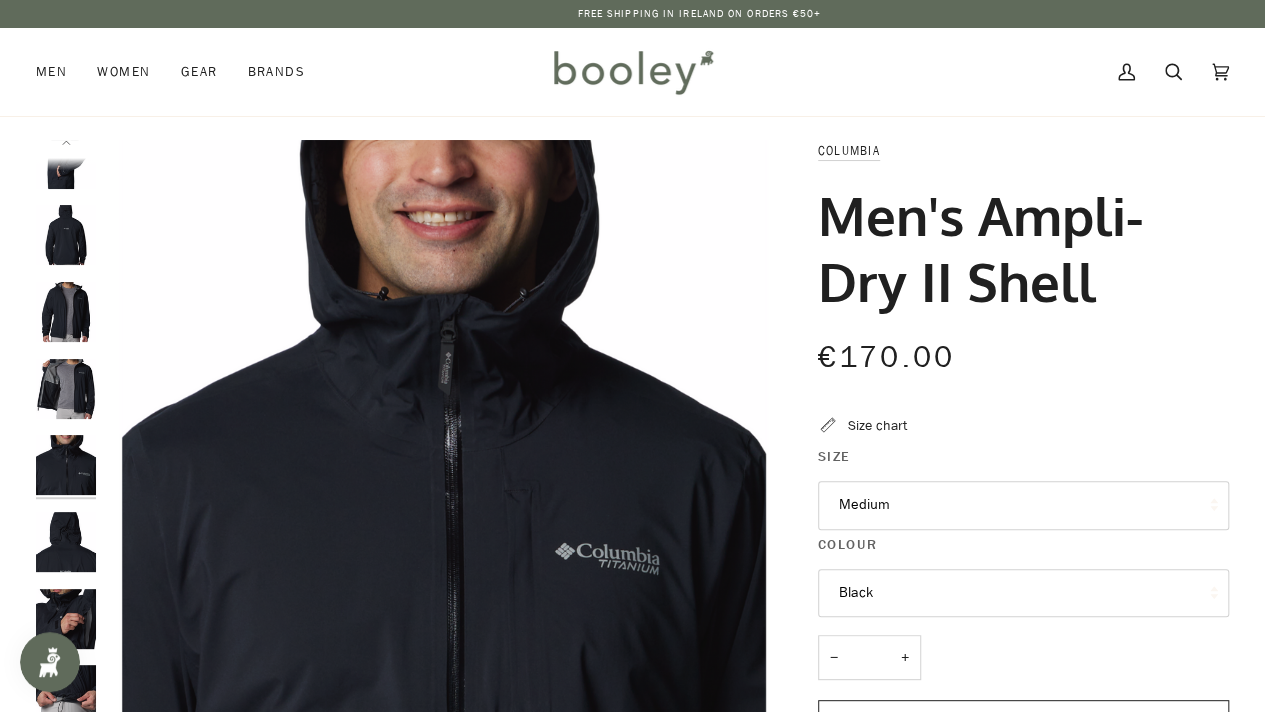 click at bounding box center (66, 542) 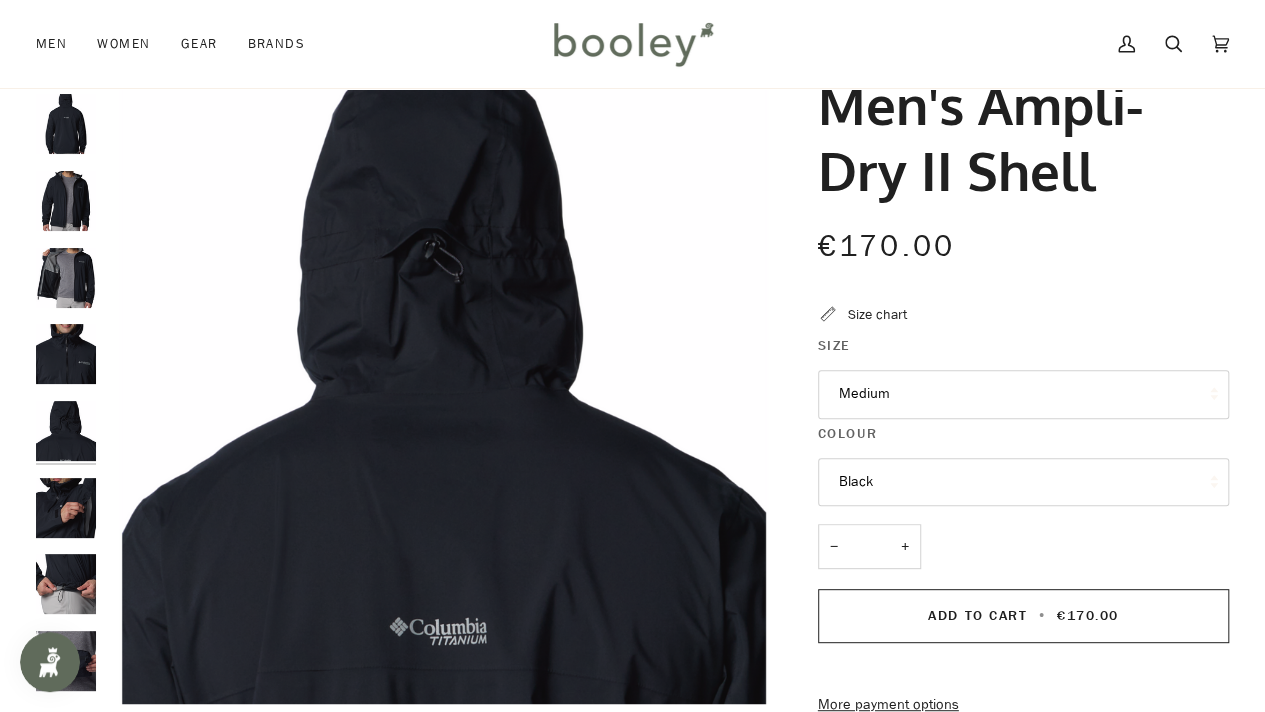 scroll, scrollTop: 112, scrollLeft: 0, axis: vertical 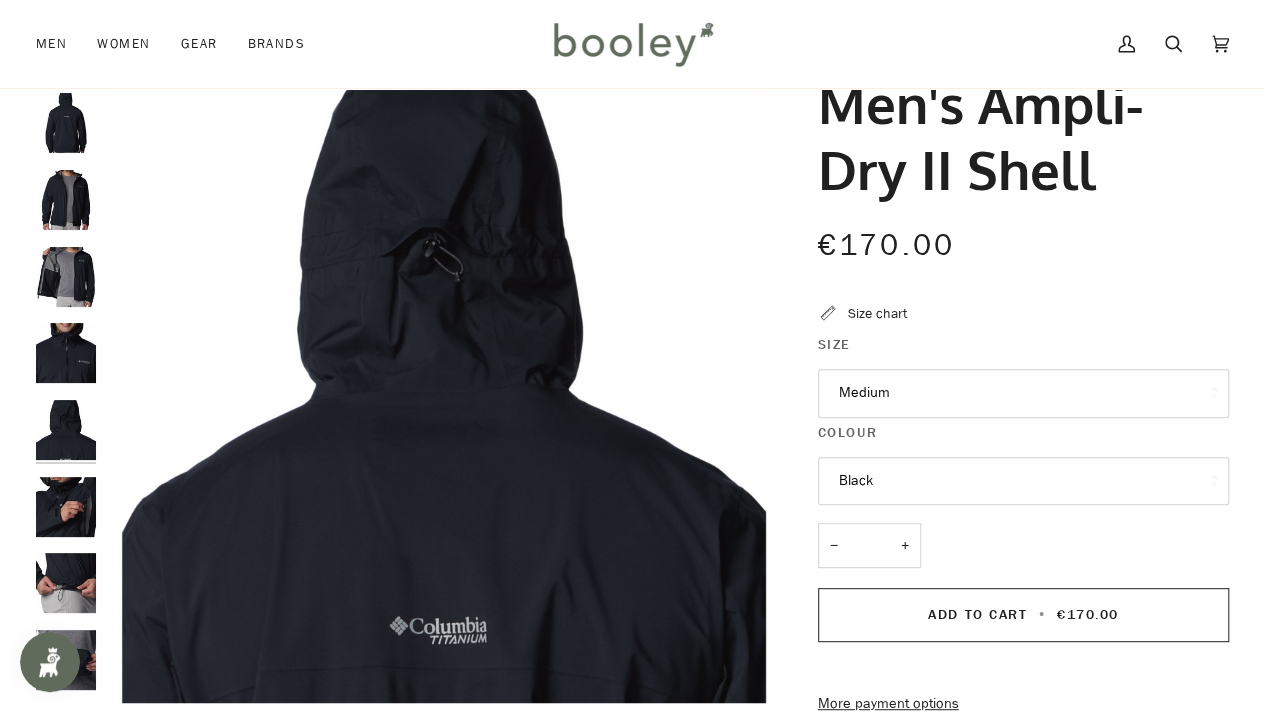 click at bounding box center (71, 365) 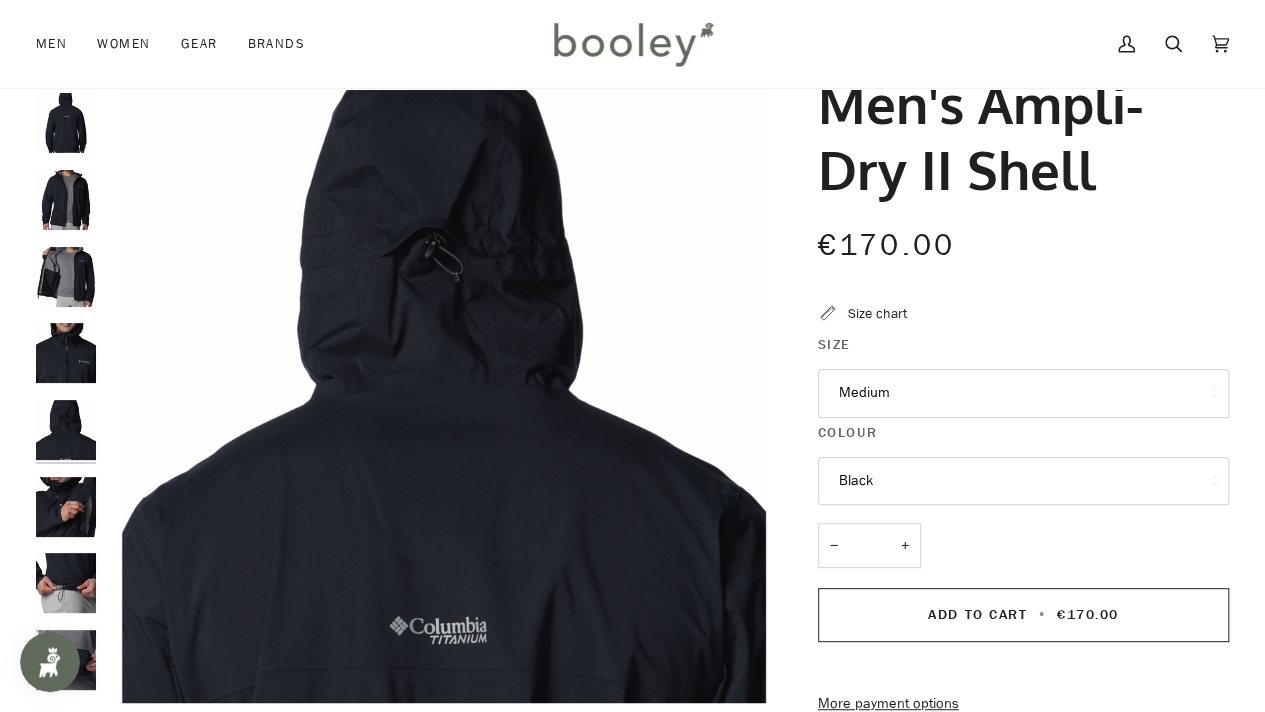 click at bounding box center (66, 507) 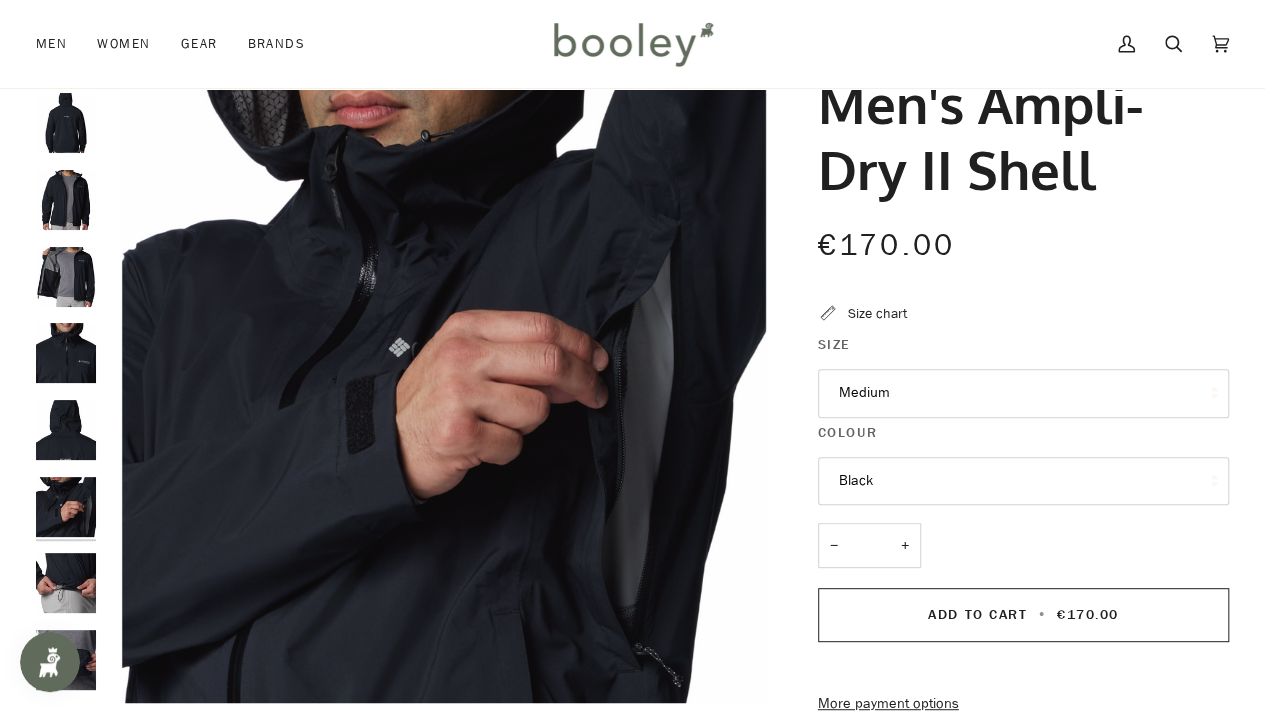 click at bounding box center (66, 583) 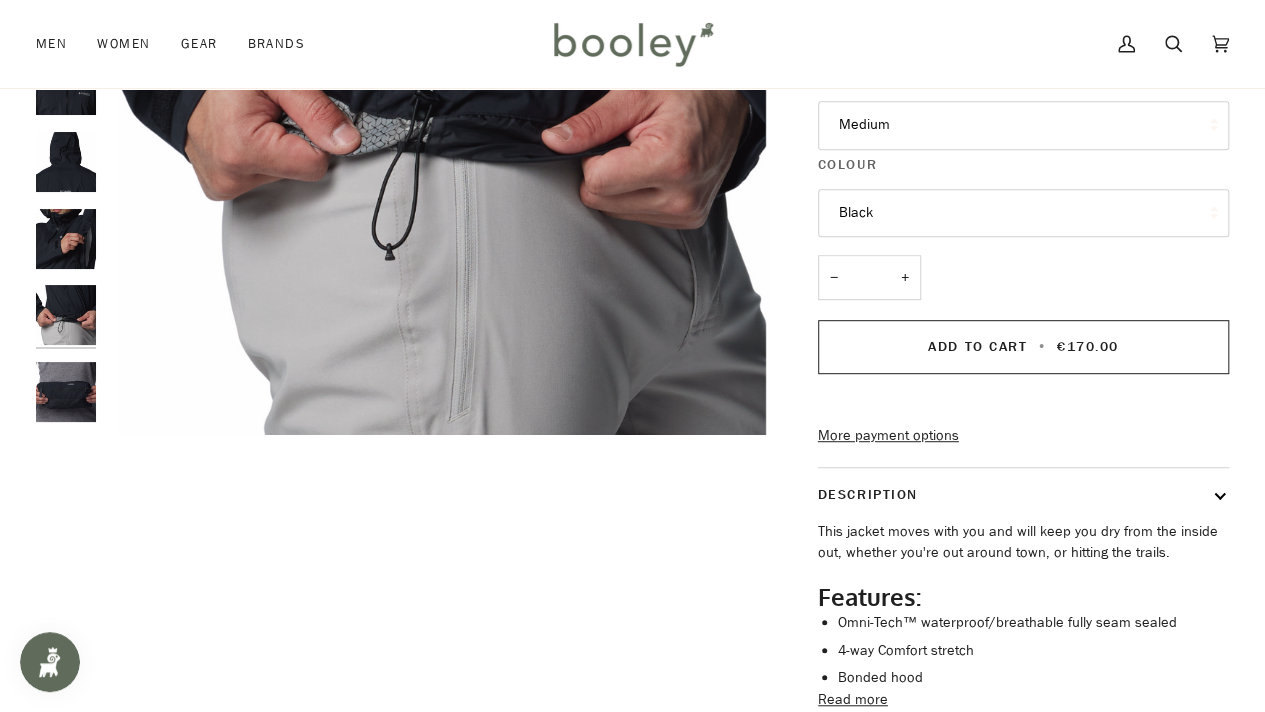 scroll, scrollTop: 0, scrollLeft: 0, axis: both 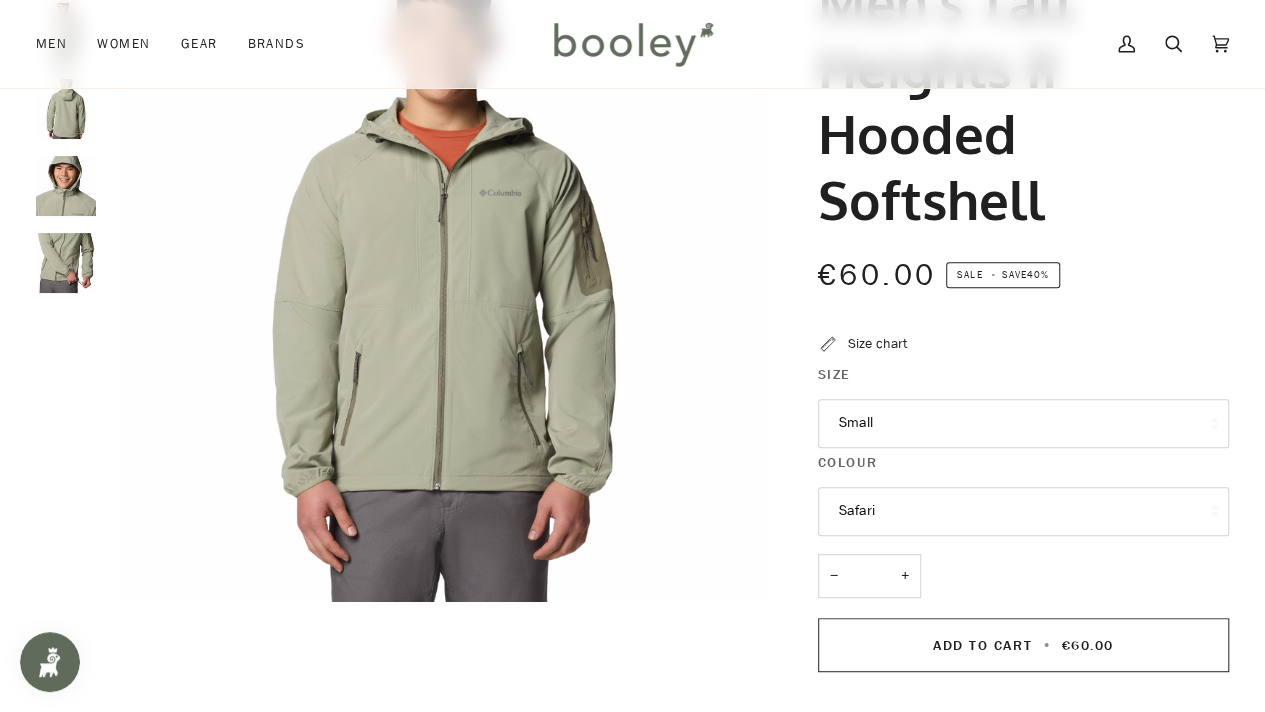 click at bounding box center [66, 186] 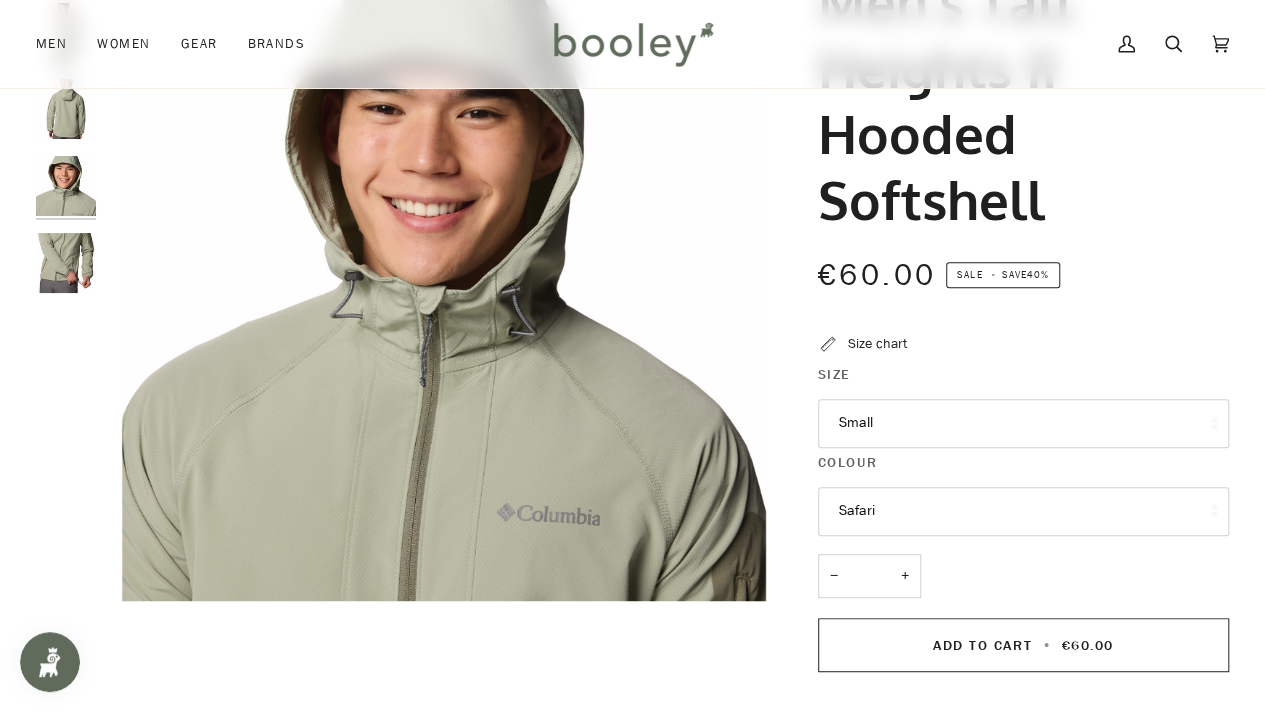 click at bounding box center [66, 263] 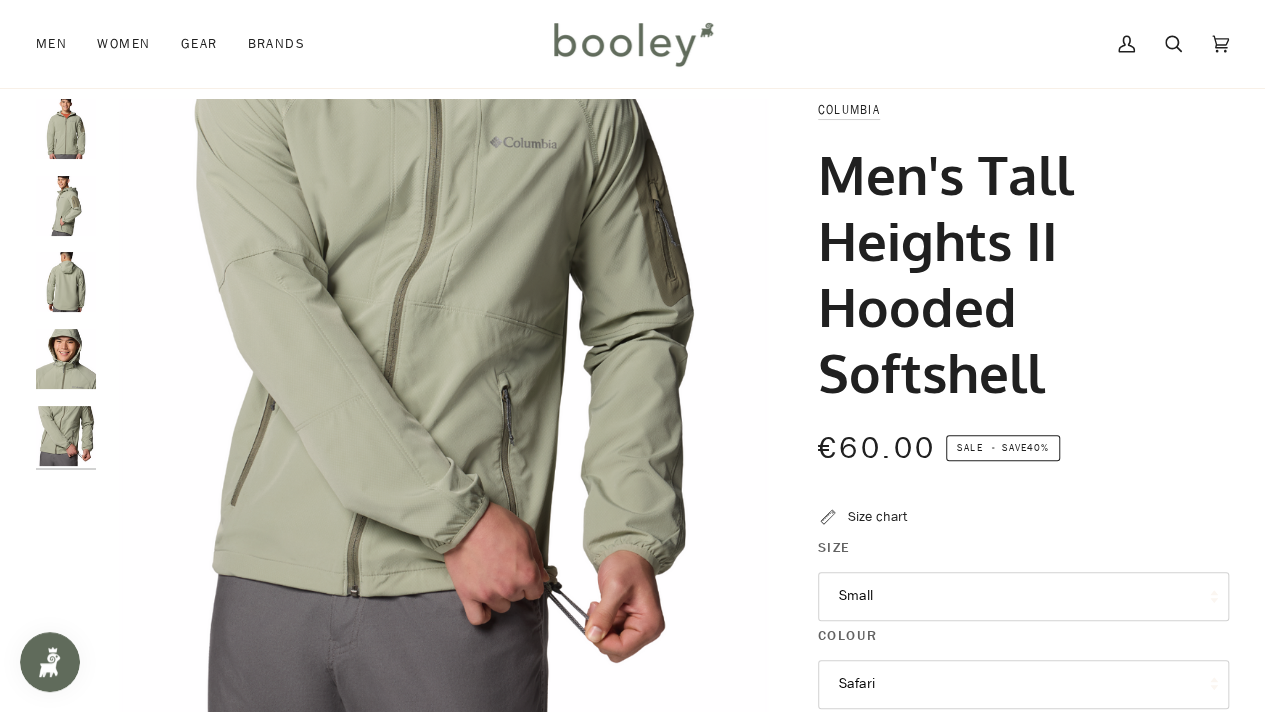 scroll, scrollTop: 0, scrollLeft: 0, axis: both 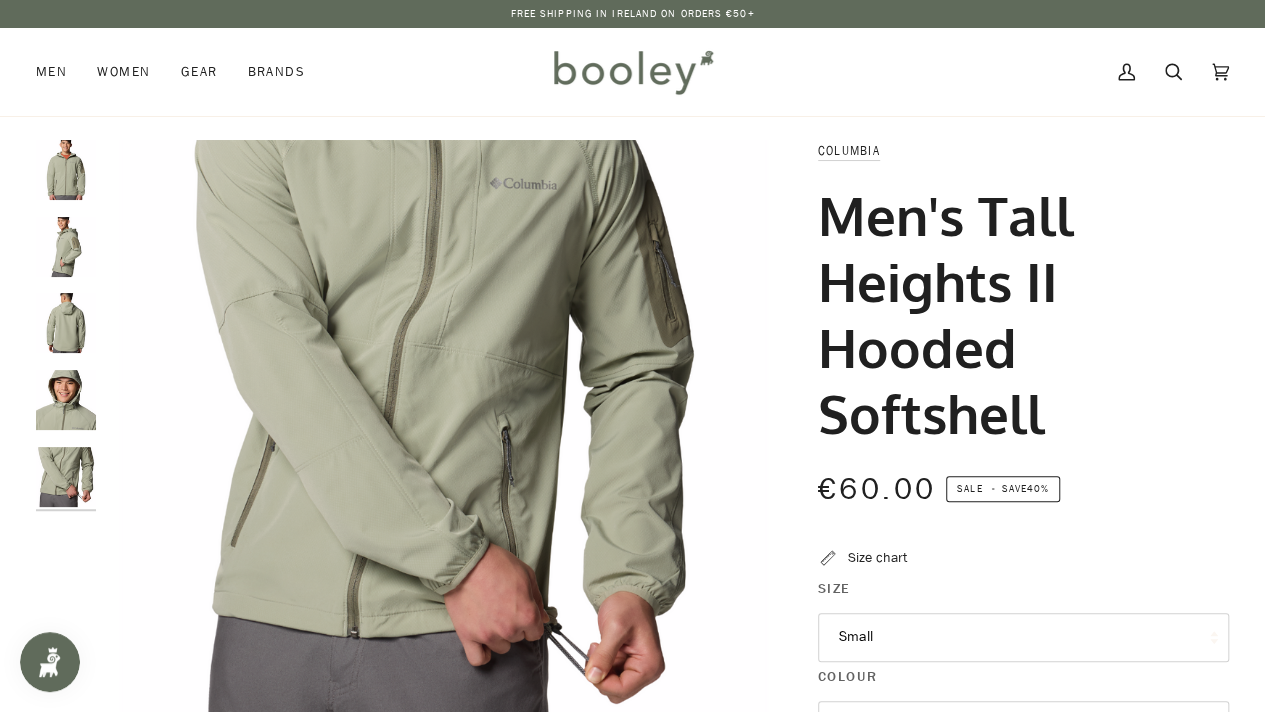 click at bounding box center [66, 247] 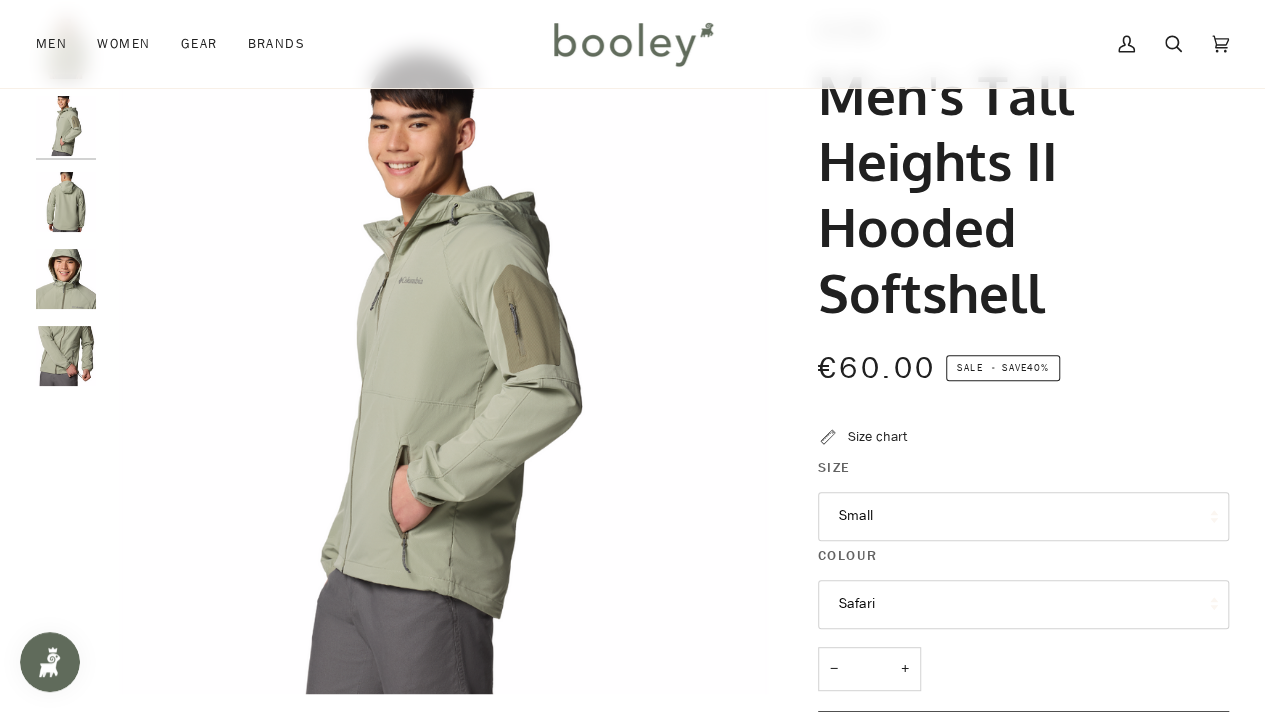scroll, scrollTop: 122, scrollLeft: 0, axis: vertical 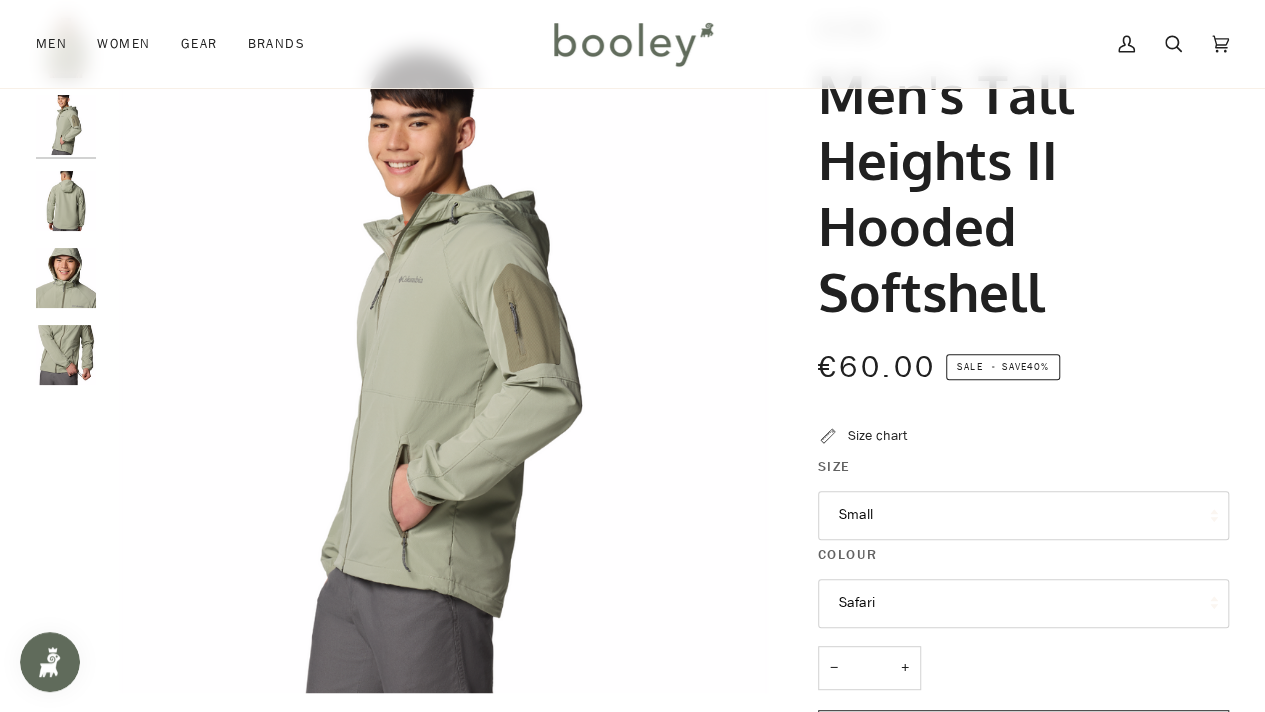 click at bounding box center [66, 125] 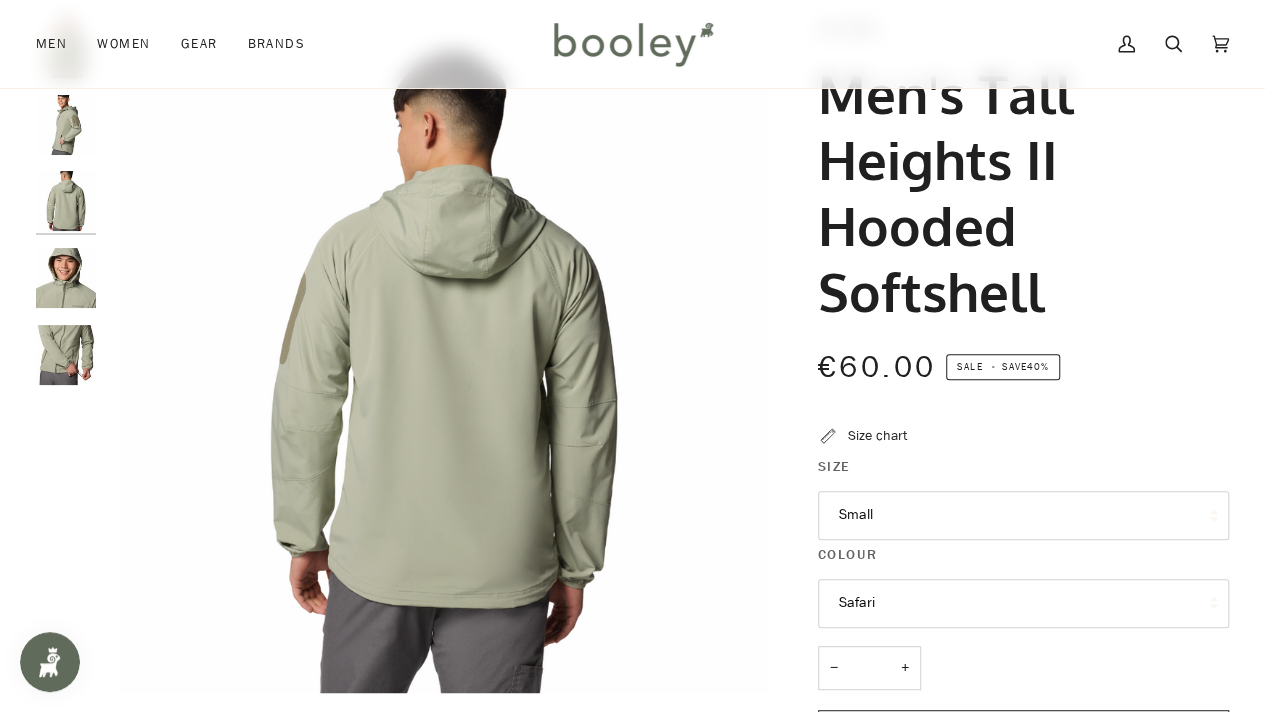 click at bounding box center (66, 278) 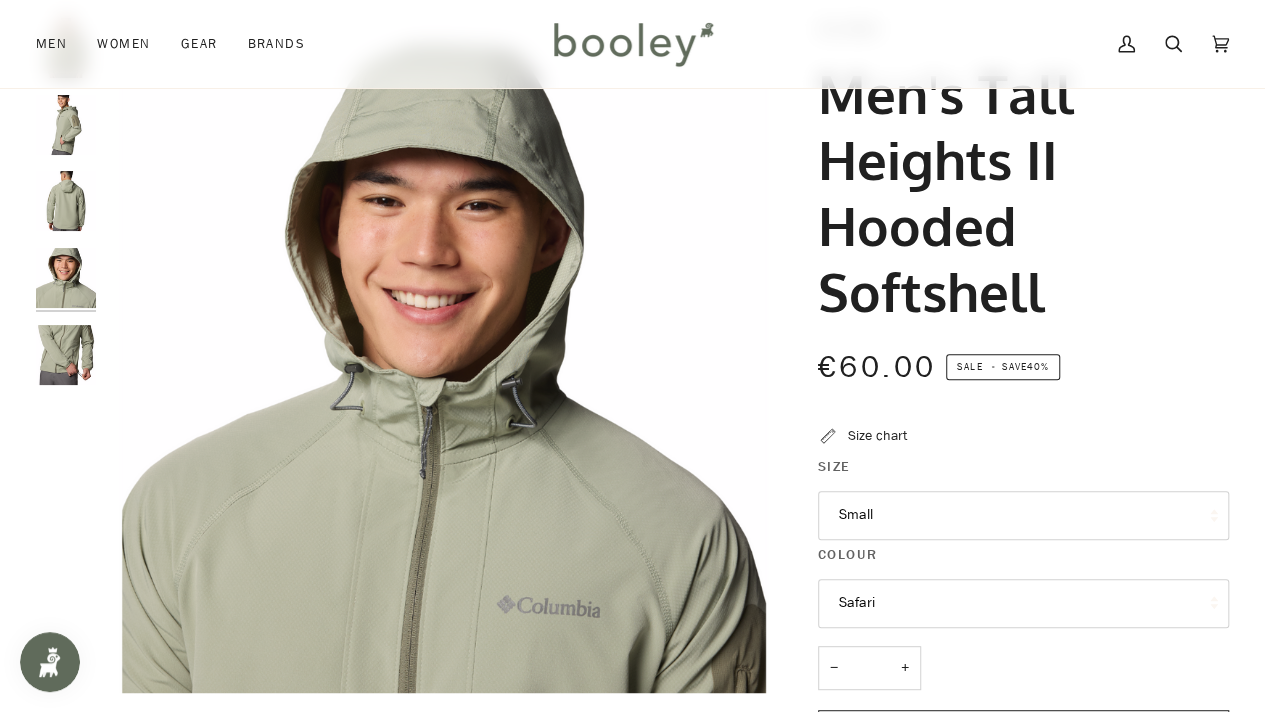 click at bounding box center [66, 125] 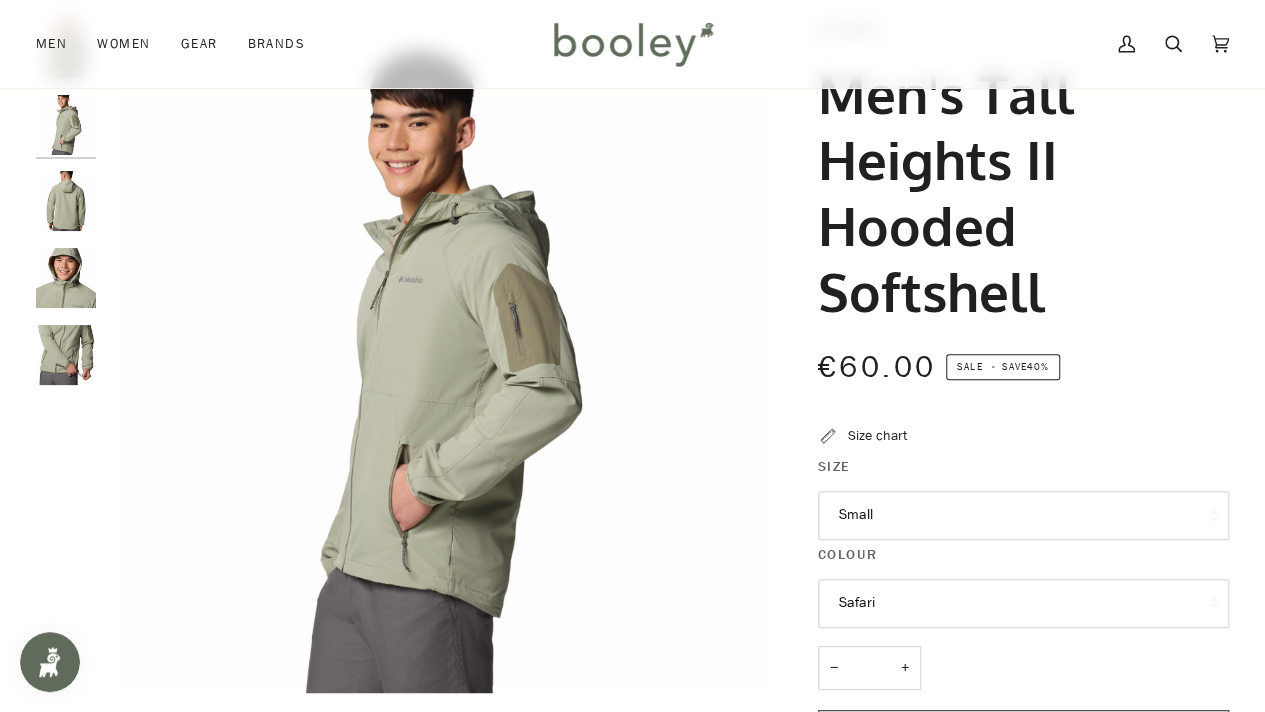 click at bounding box center [66, 201] 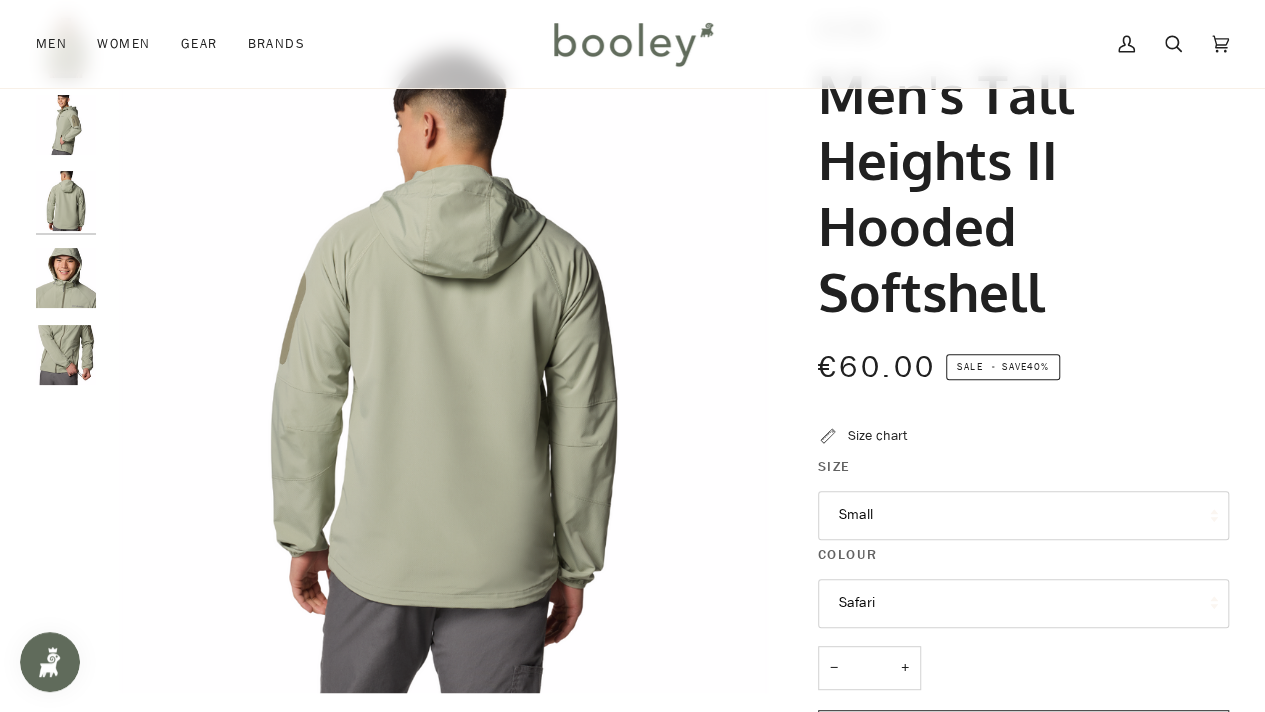 click at bounding box center [66, 278] 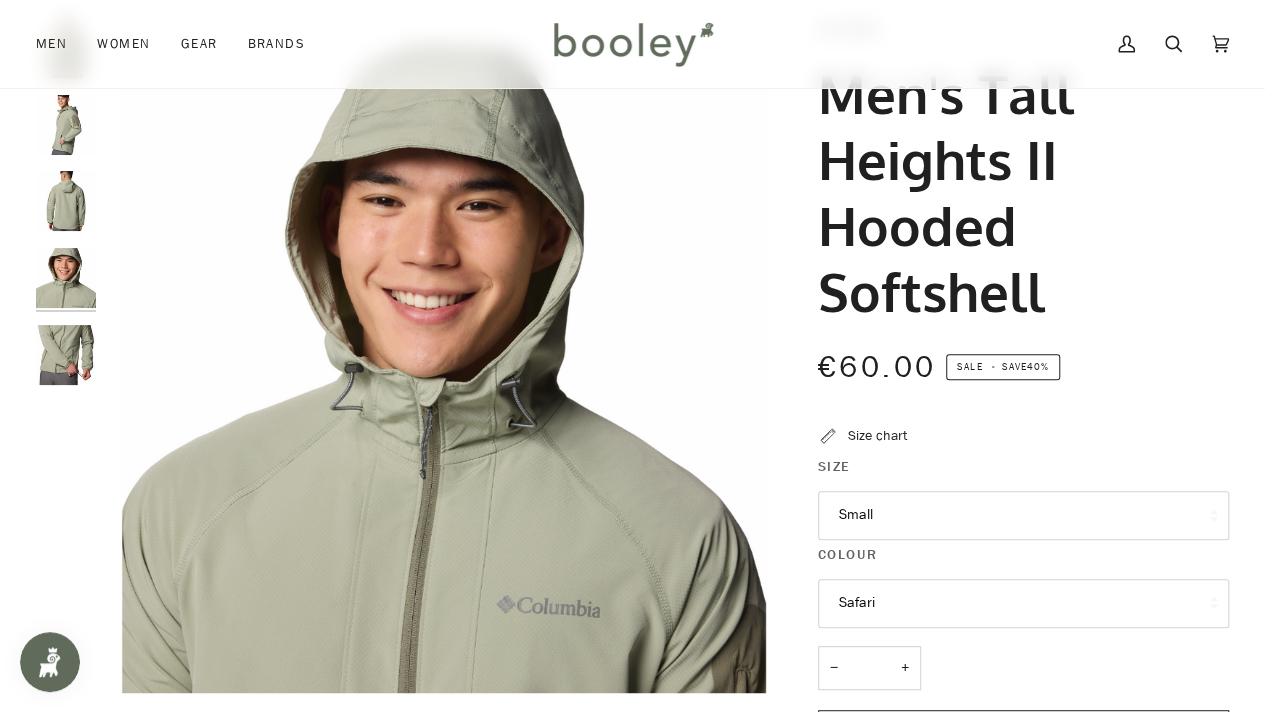 click at bounding box center (66, 355) 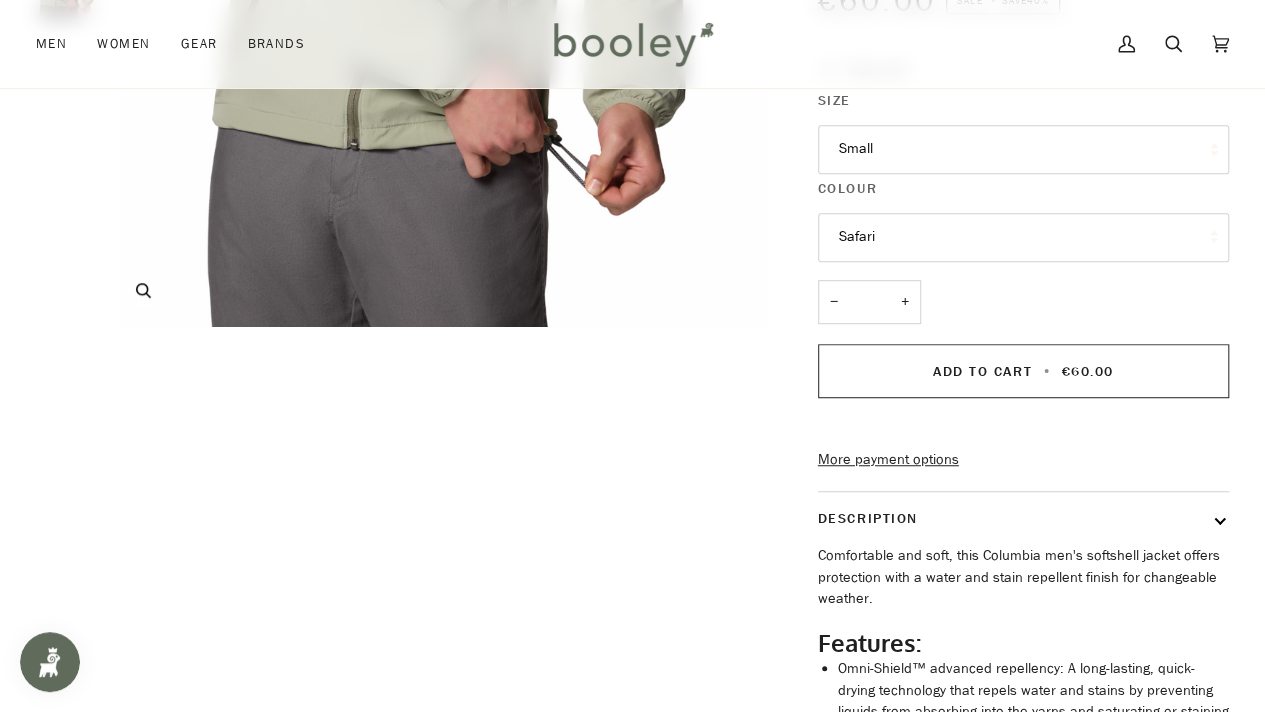 scroll, scrollTop: 487, scrollLeft: 0, axis: vertical 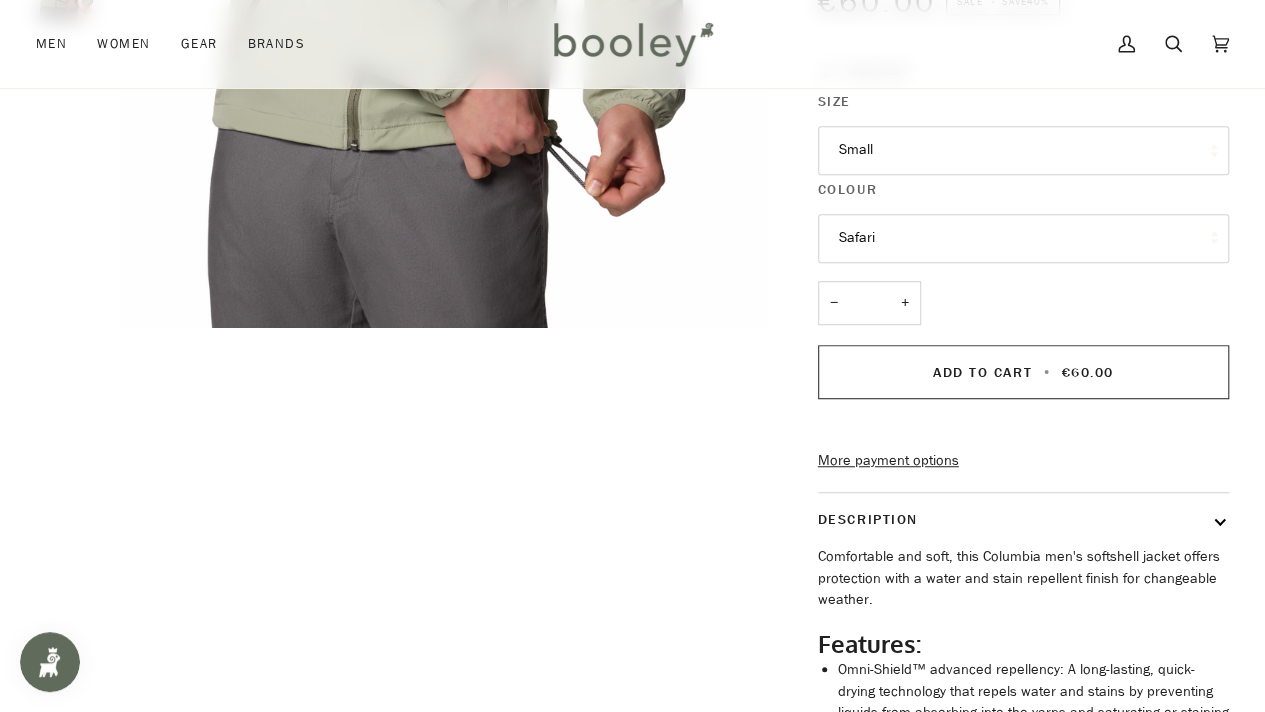 click on "Safari" at bounding box center [1023, 238] 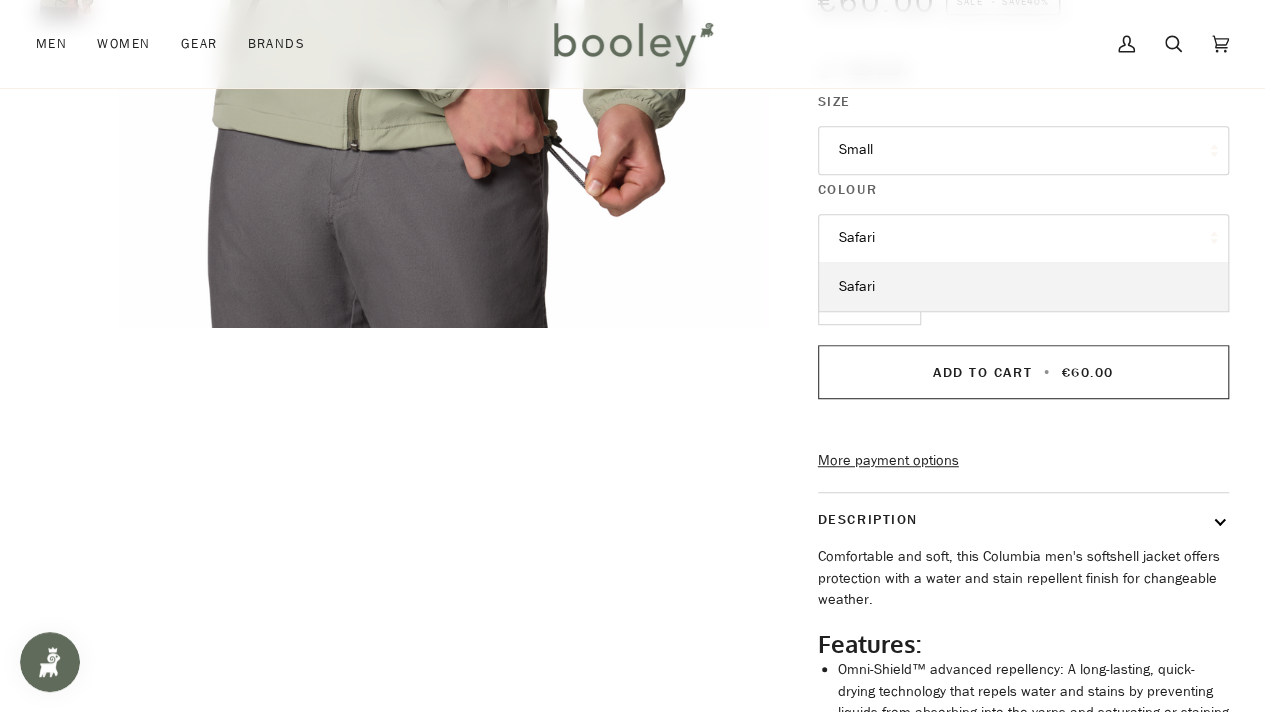 click on "Safari" at bounding box center (1023, 238) 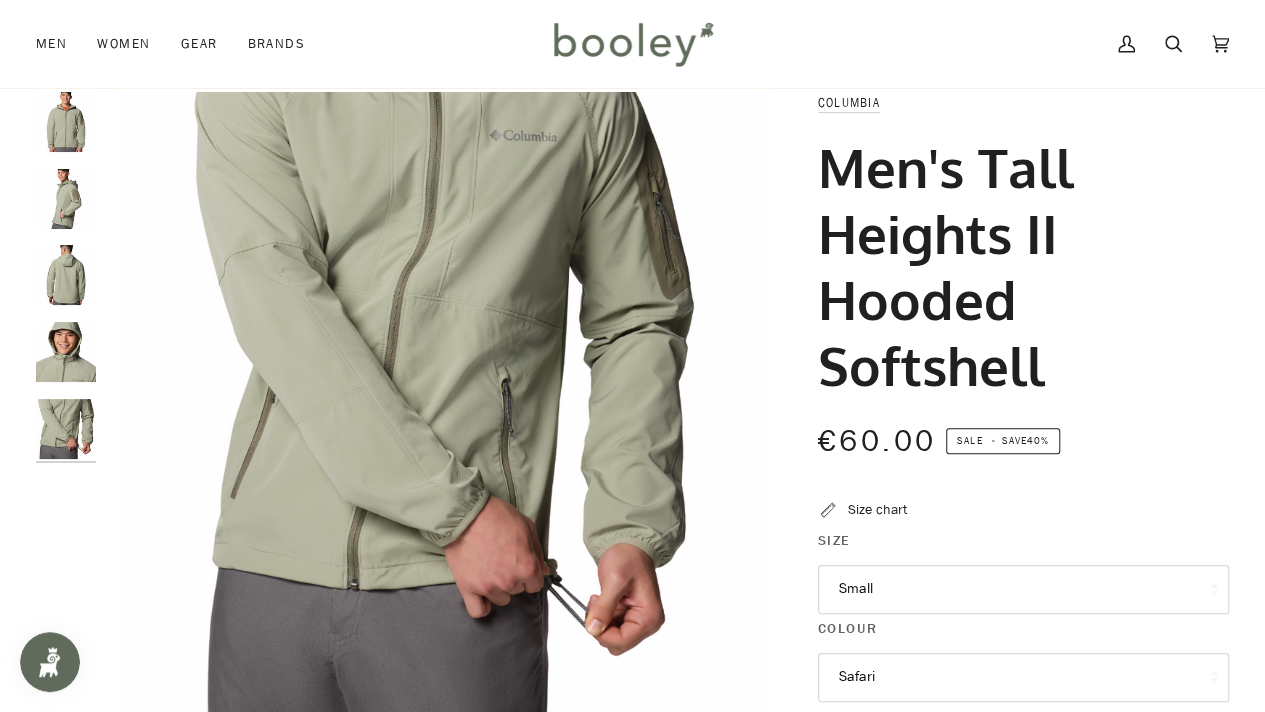 scroll, scrollTop: 0, scrollLeft: 0, axis: both 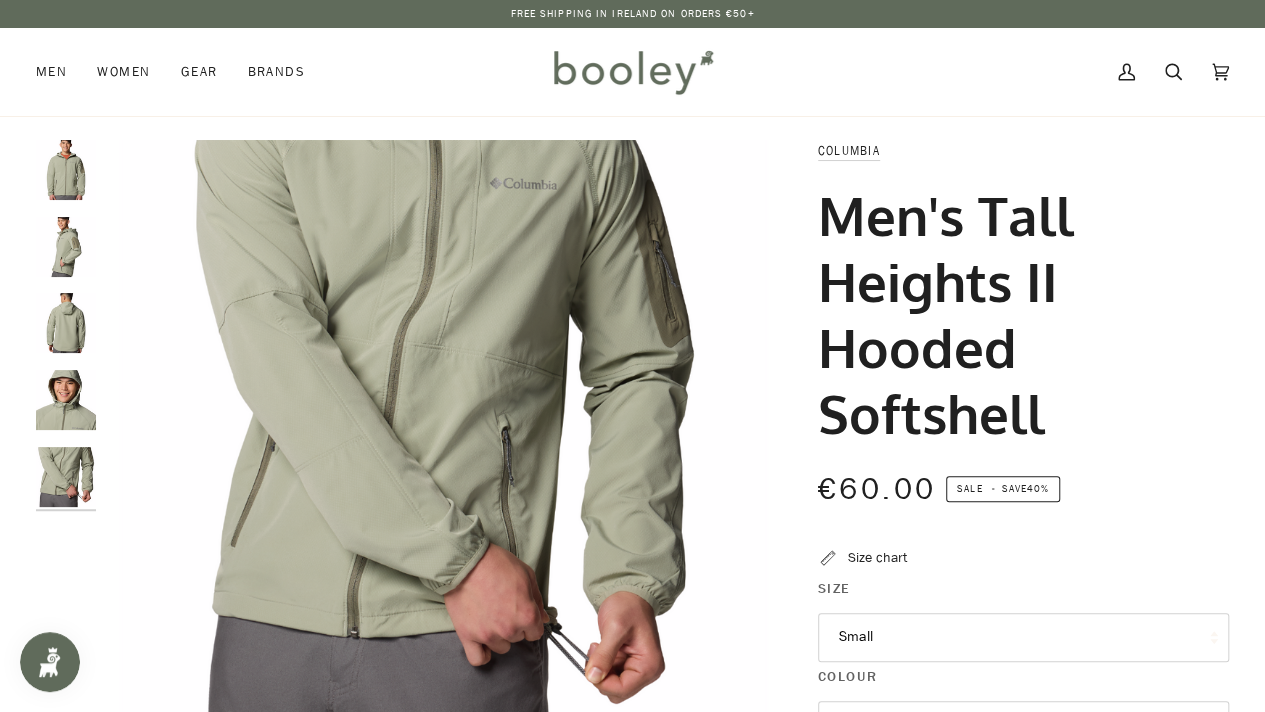 drag, startPoint x: 818, startPoint y: 203, endPoint x: 1052, endPoint y: 399, distance: 305.24088 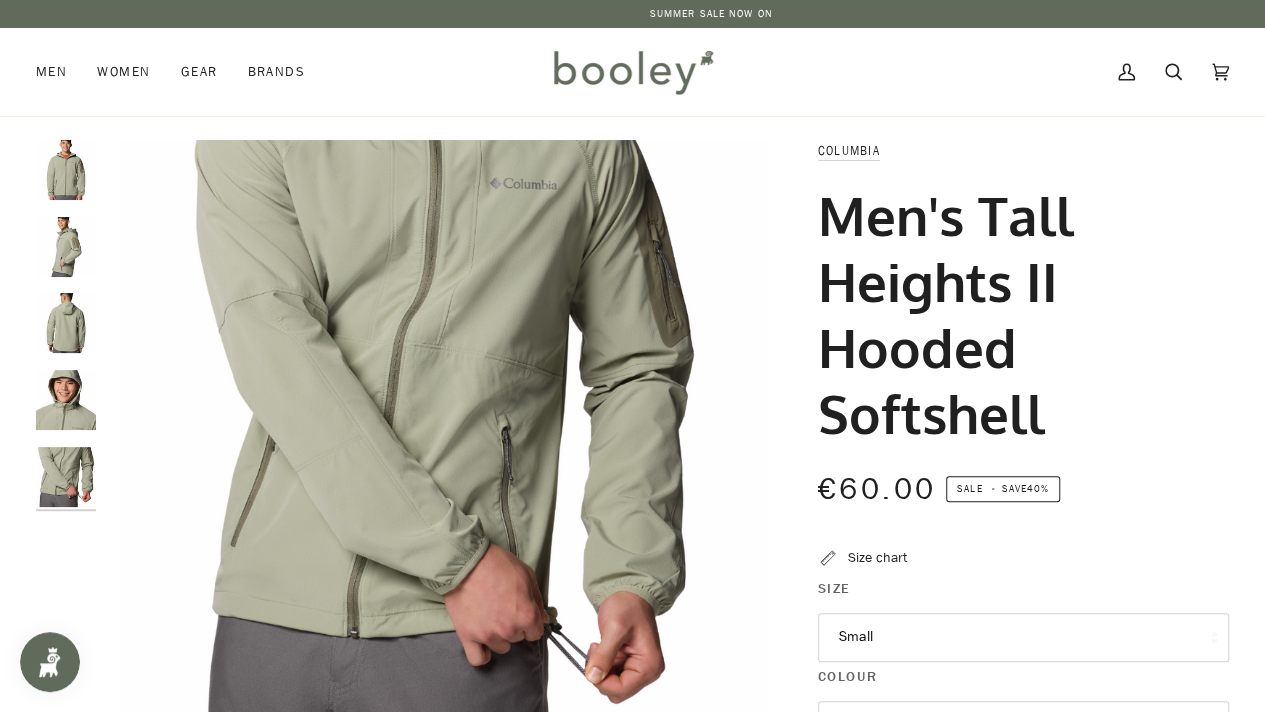 copy on "Men's Tall Heights II Hooded Softshell" 